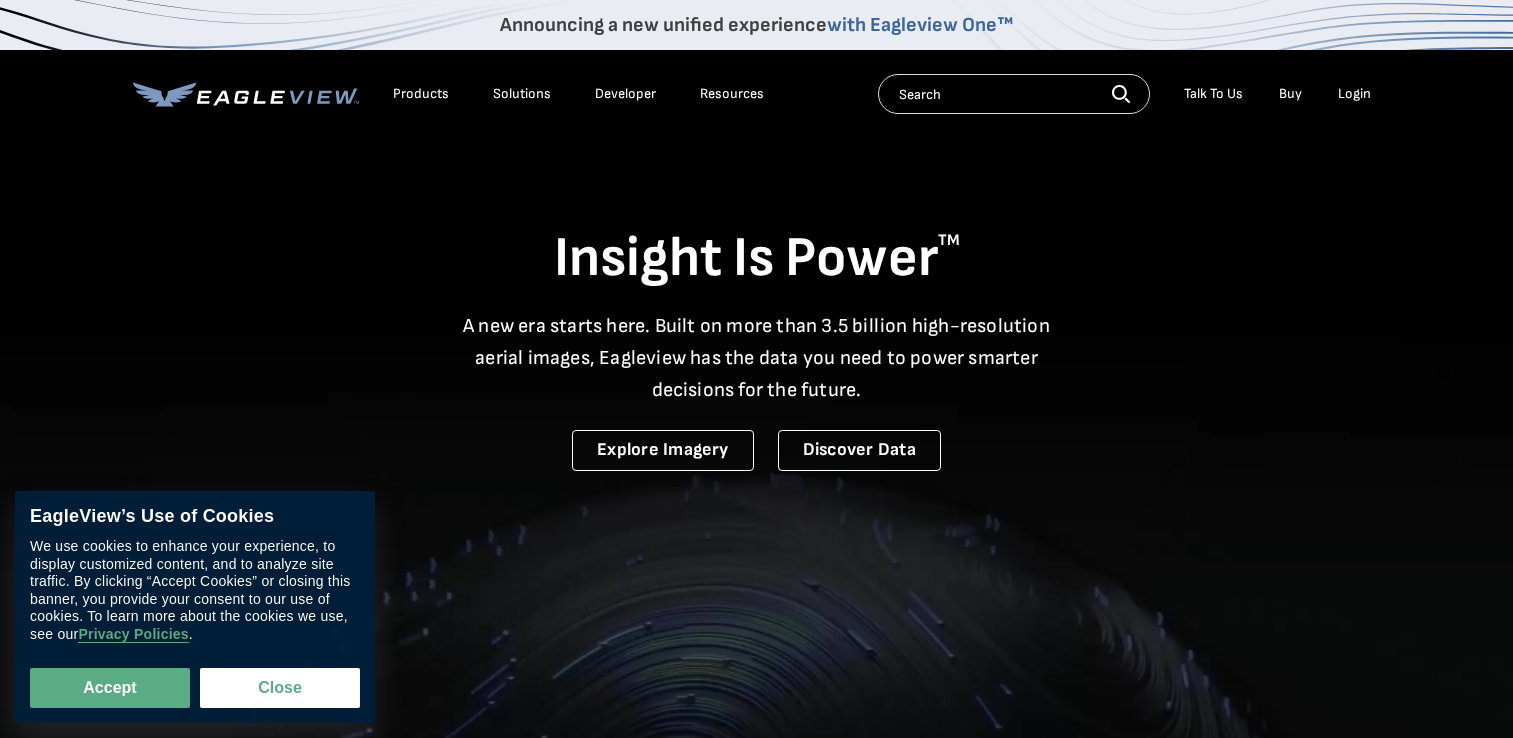 scroll, scrollTop: 0, scrollLeft: 0, axis: both 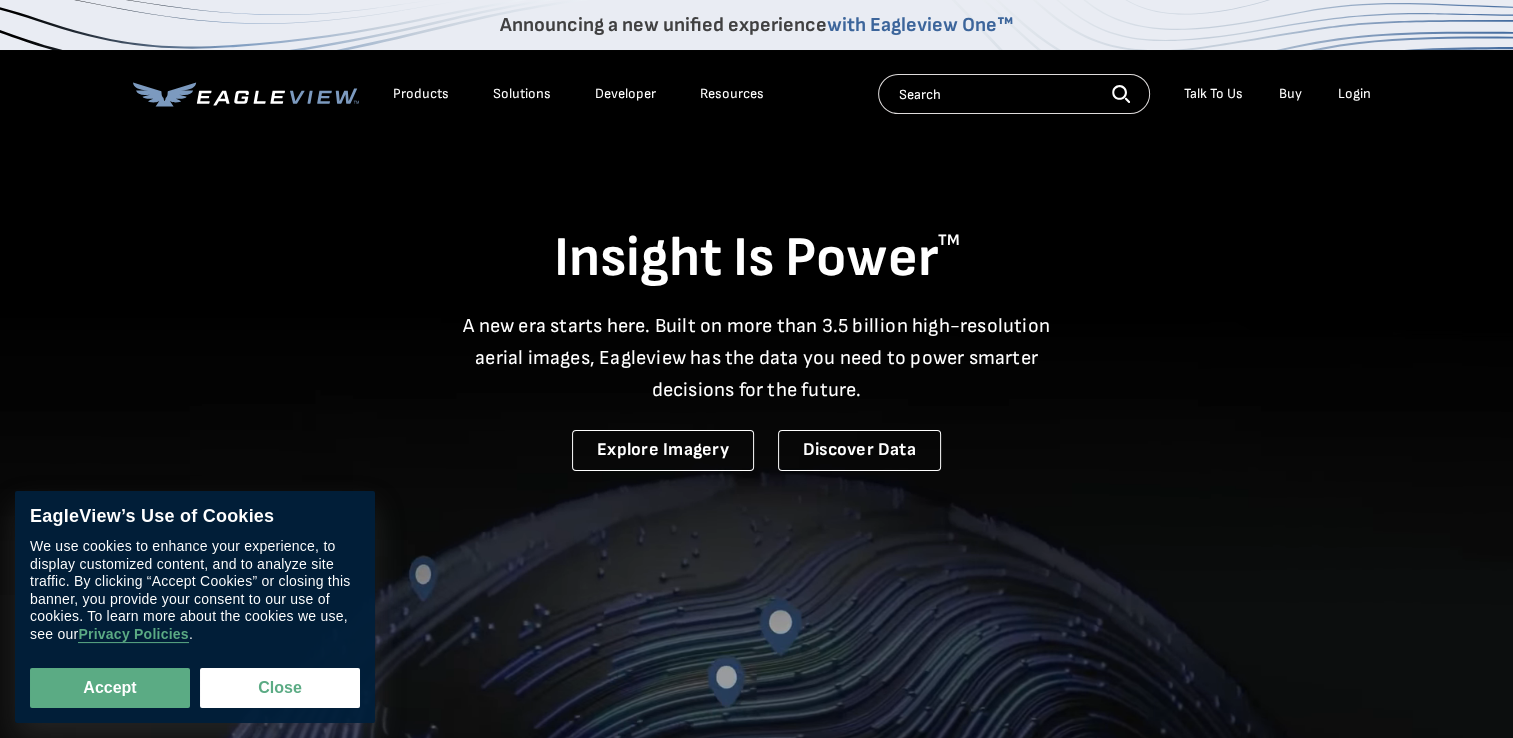 click on "Products" at bounding box center [421, 94] 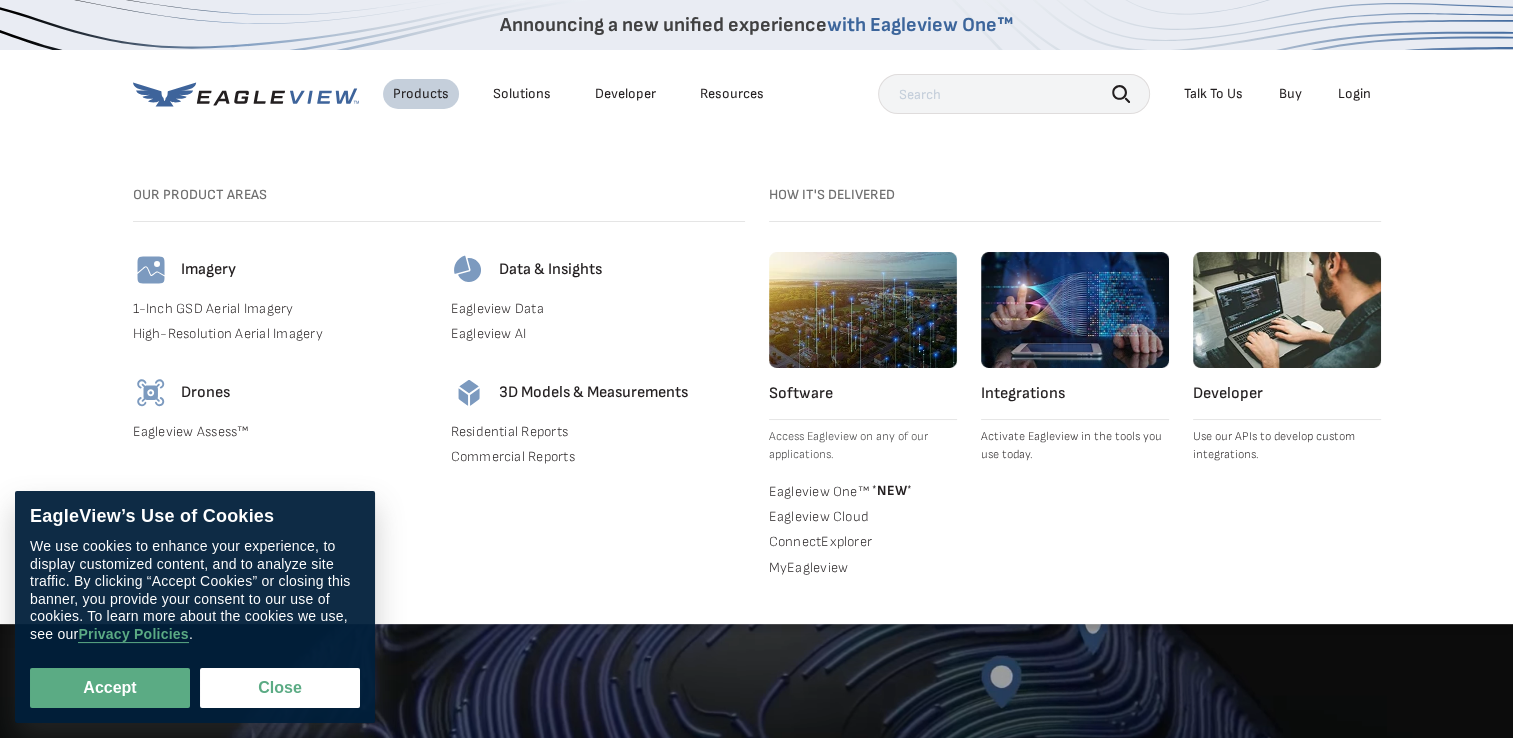 click on "Residential Reports" at bounding box center (598, 432) 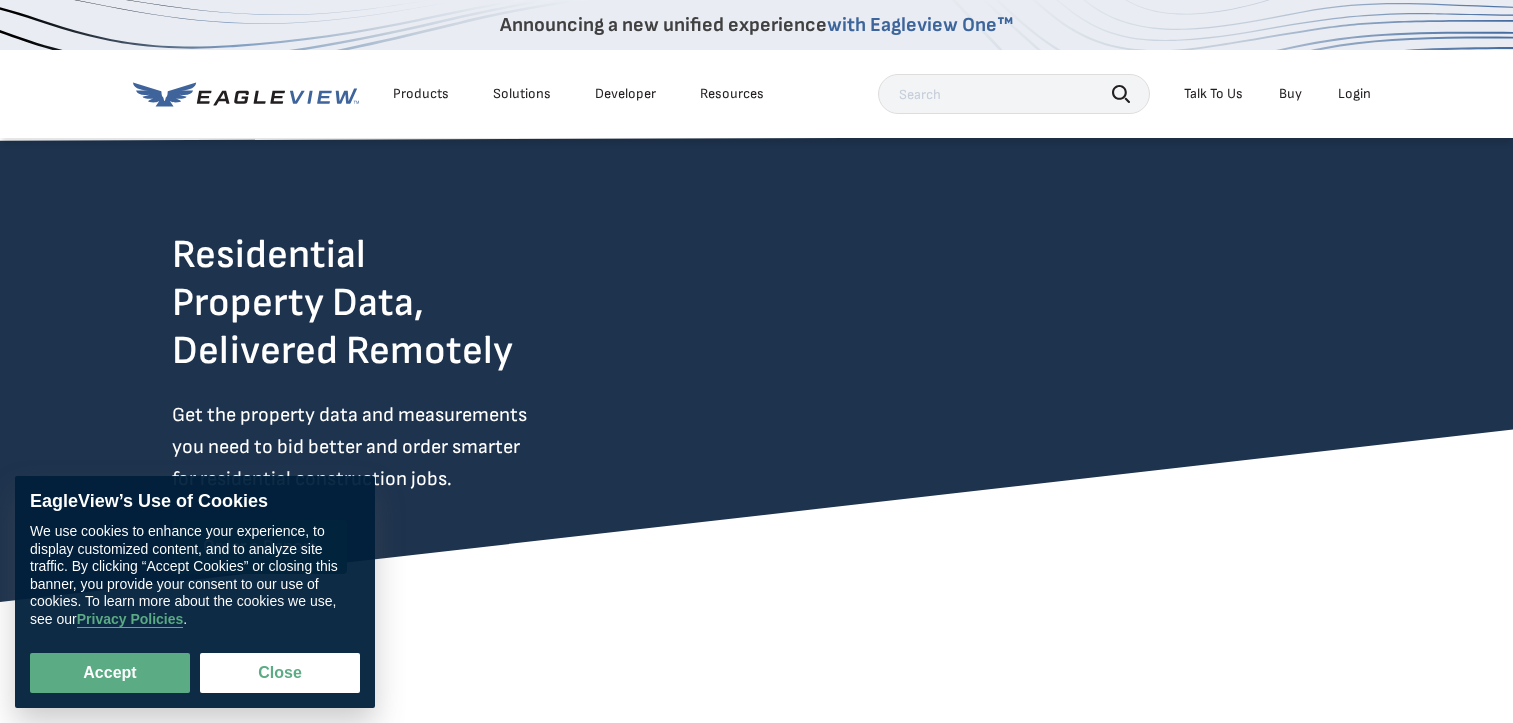 scroll, scrollTop: 0, scrollLeft: 0, axis: both 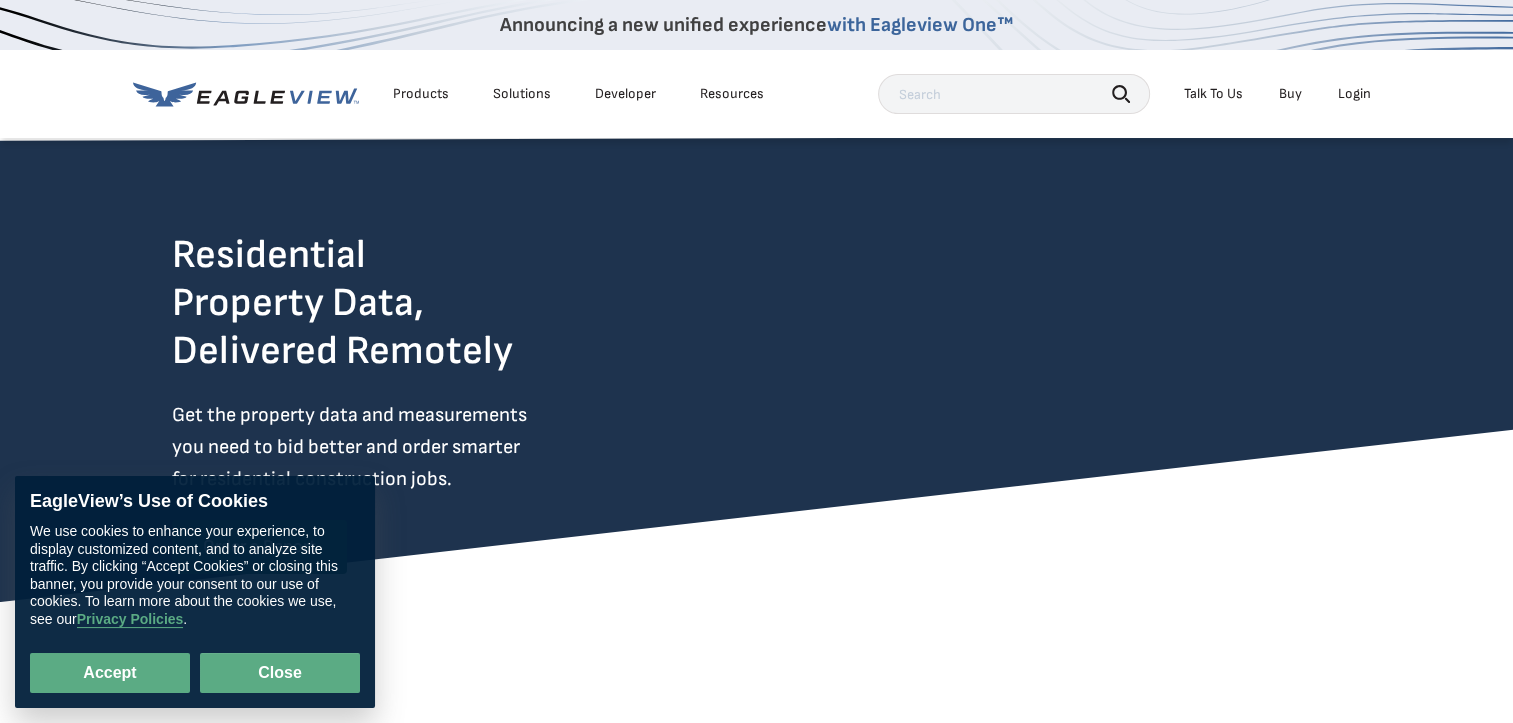 click on "Close" at bounding box center (280, 673) 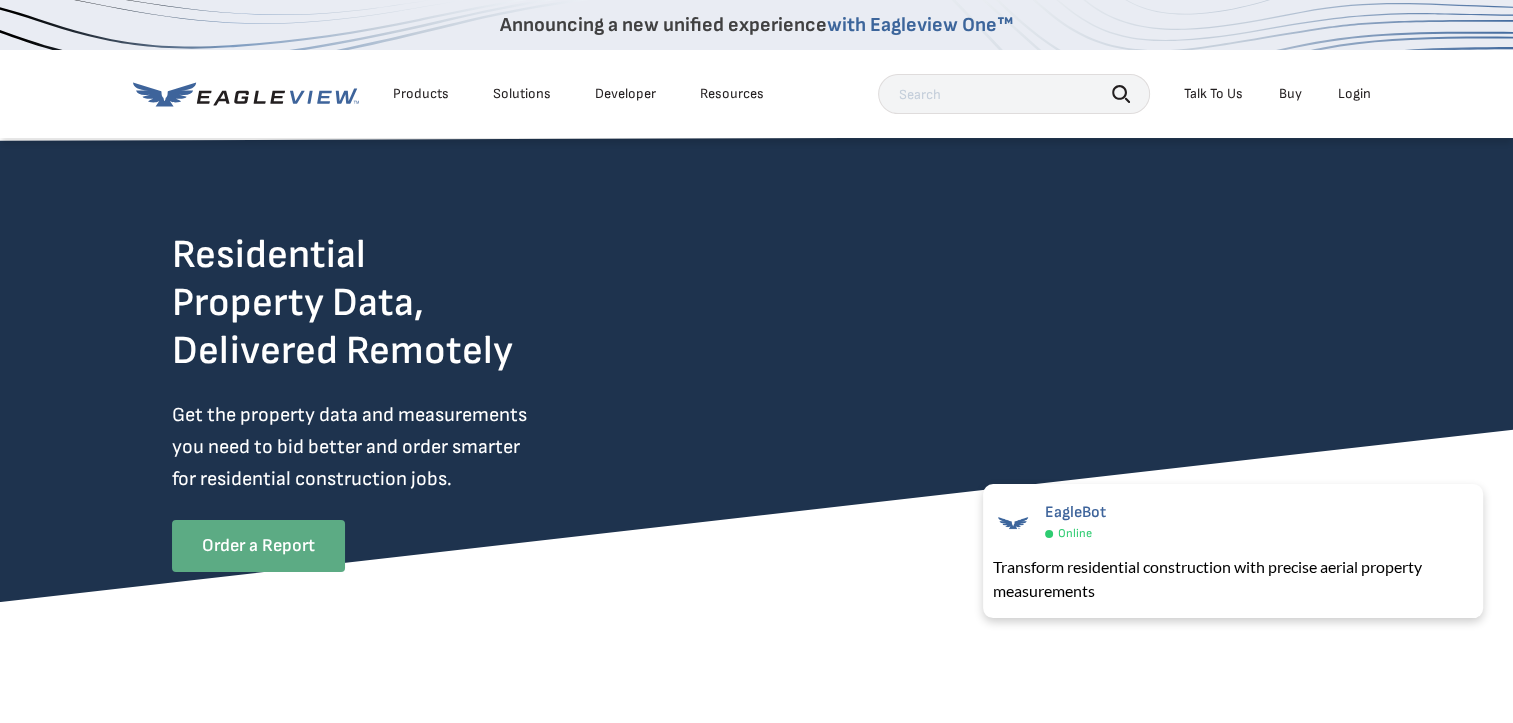click on "Order a Report" at bounding box center [258, 546] 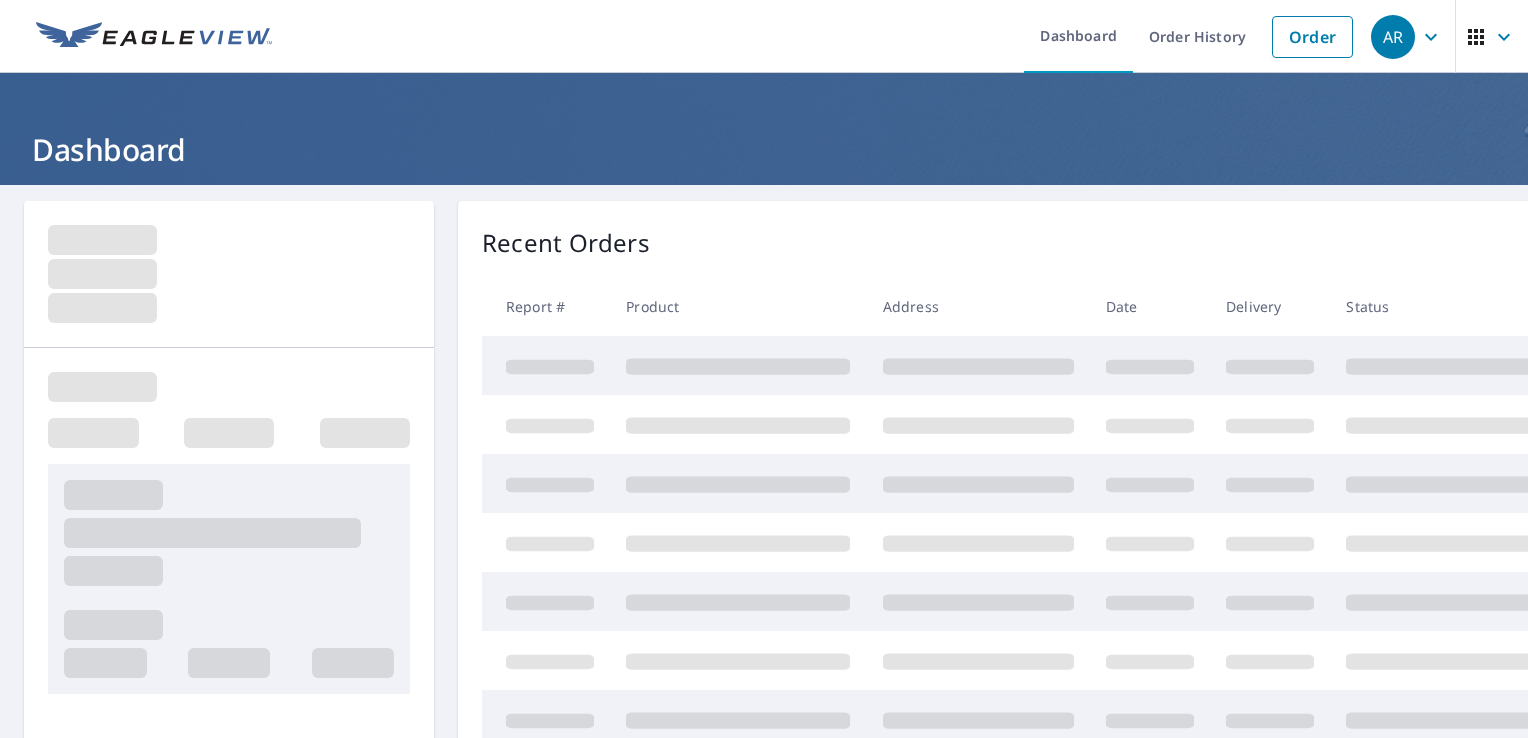scroll, scrollTop: 0, scrollLeft: 0, axis: both 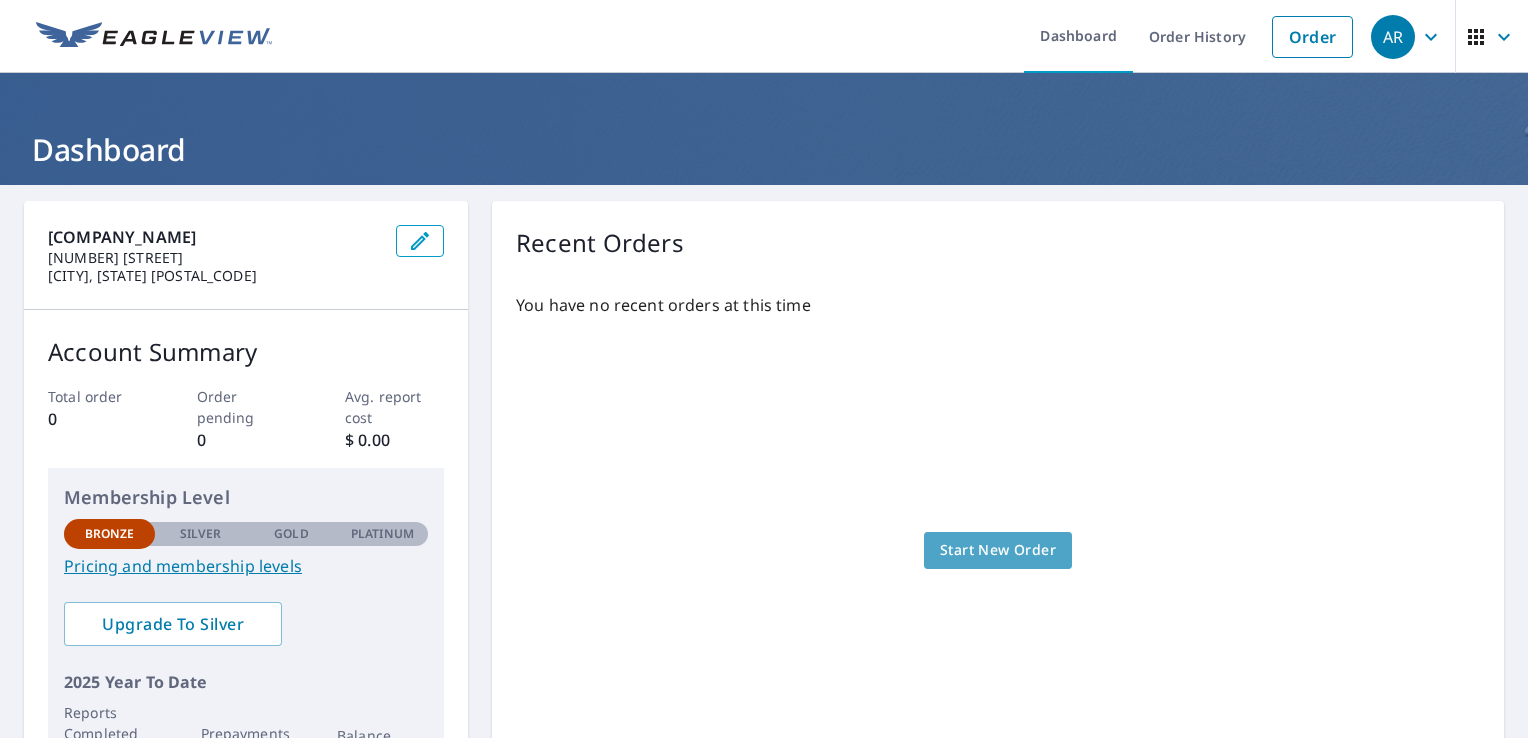 click on "Start New Order" at bounding box center (998, 550) 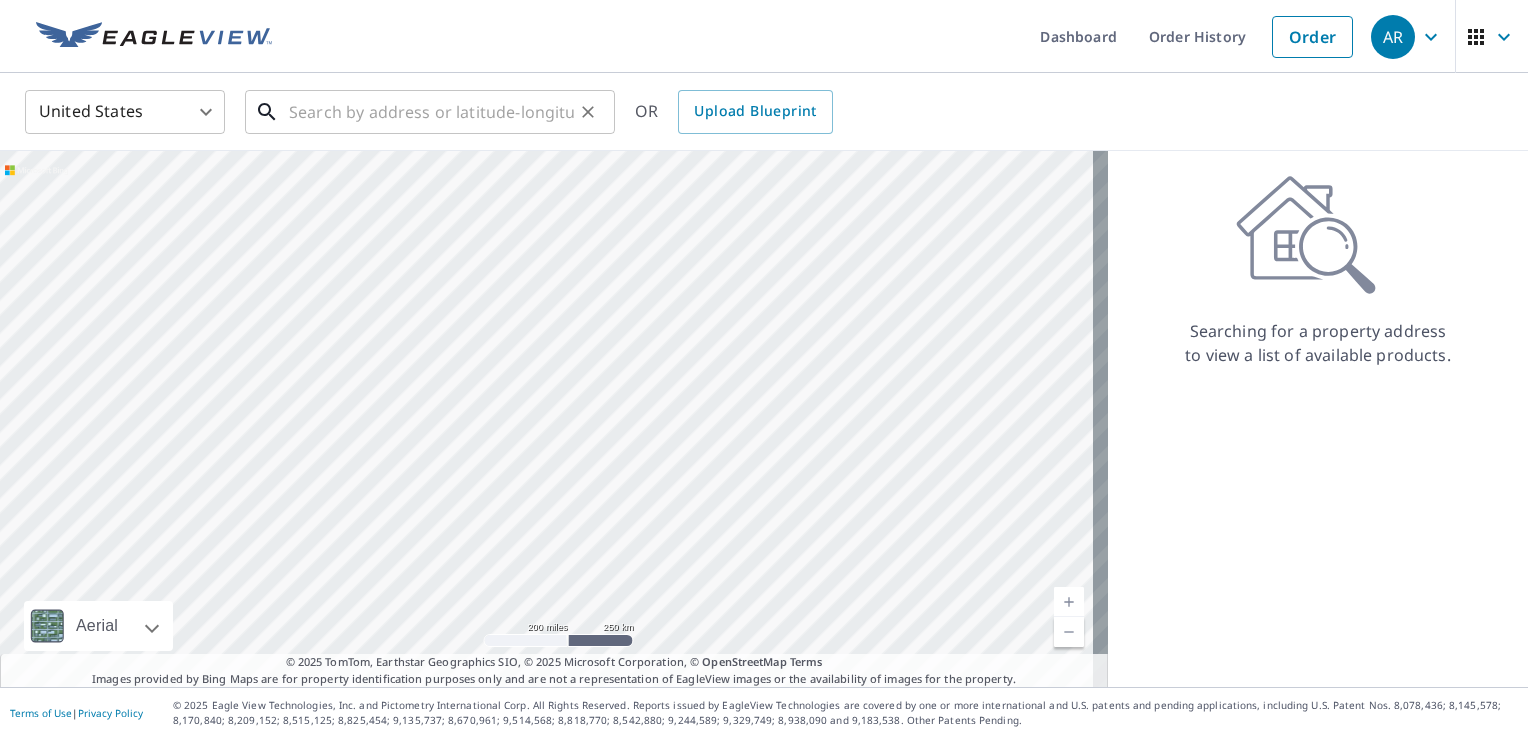 click at bounding box center (431, 112) 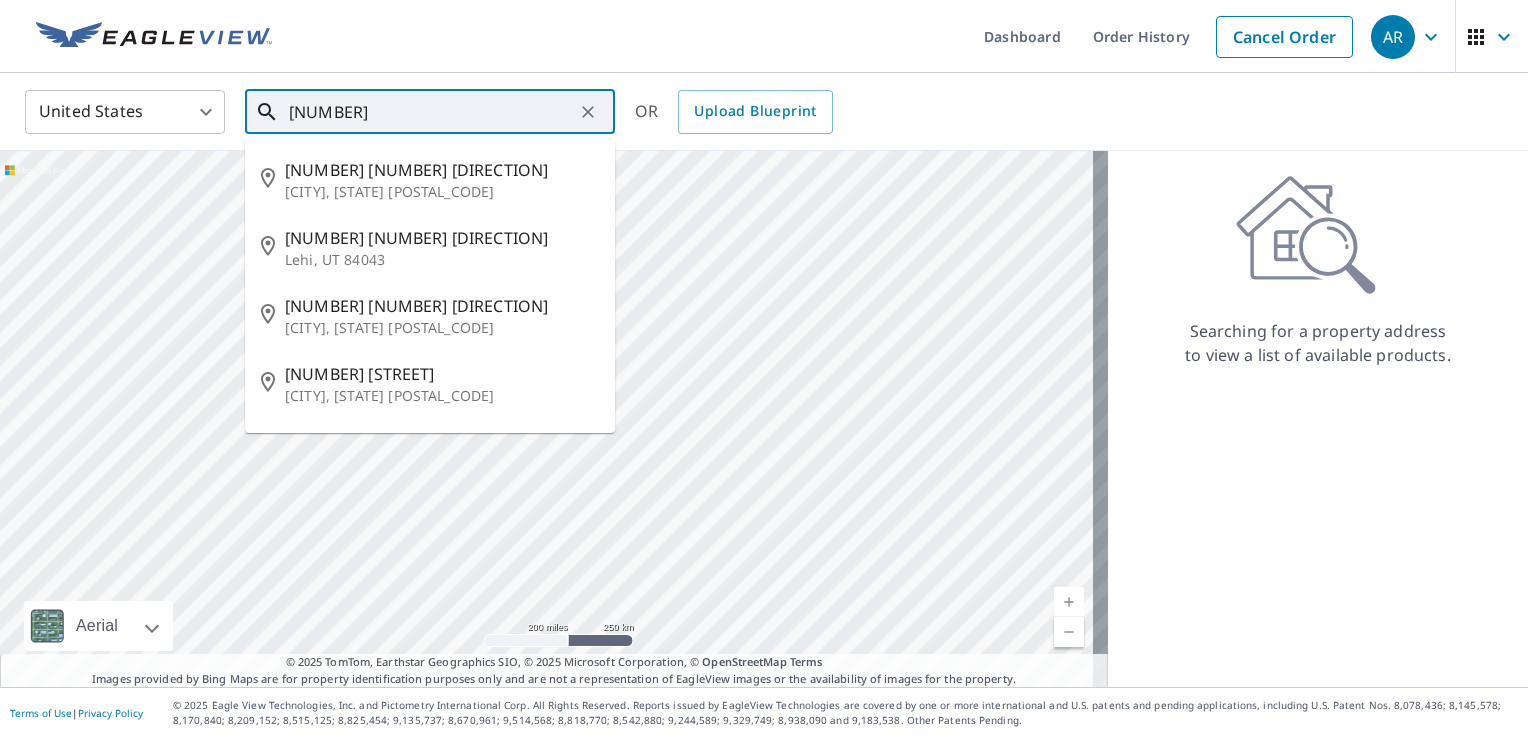 click on "[NUMBER]" at bounding box center [431, 112] 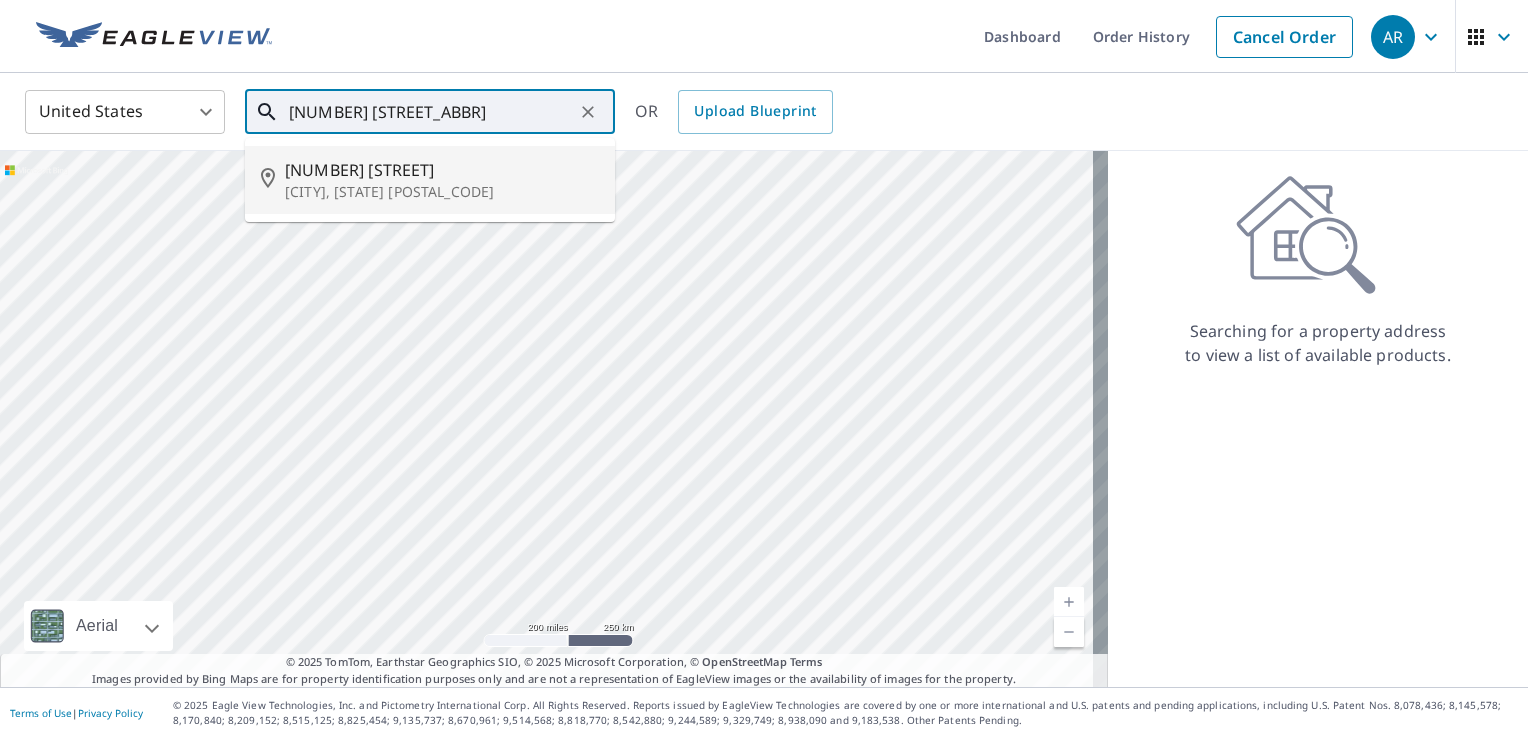 click on "[NUMBER] [STREET]" at bounding box center (442, 170) 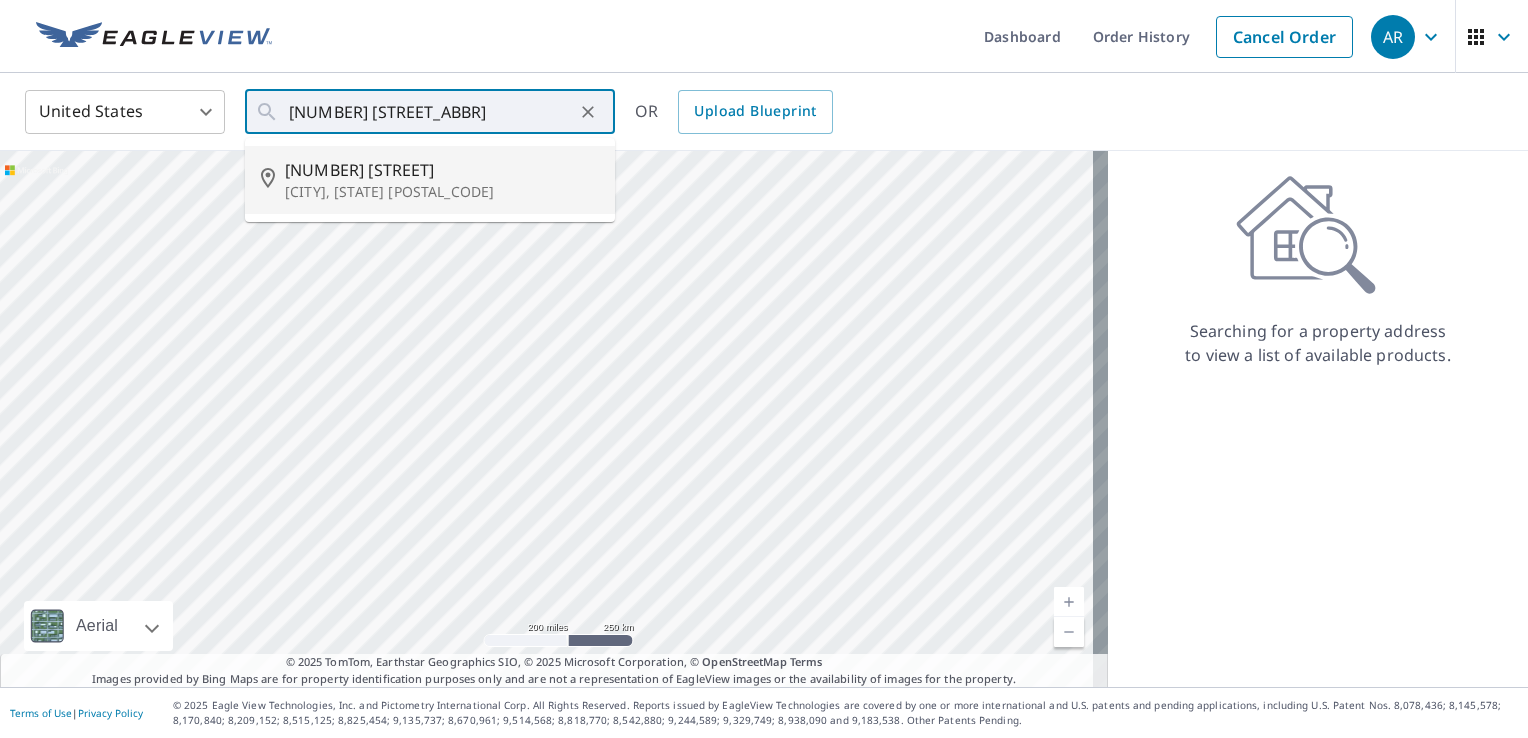 type on "[NUMBER] [STREET], [CITY], [STATE] [POSTAL_CODE]" 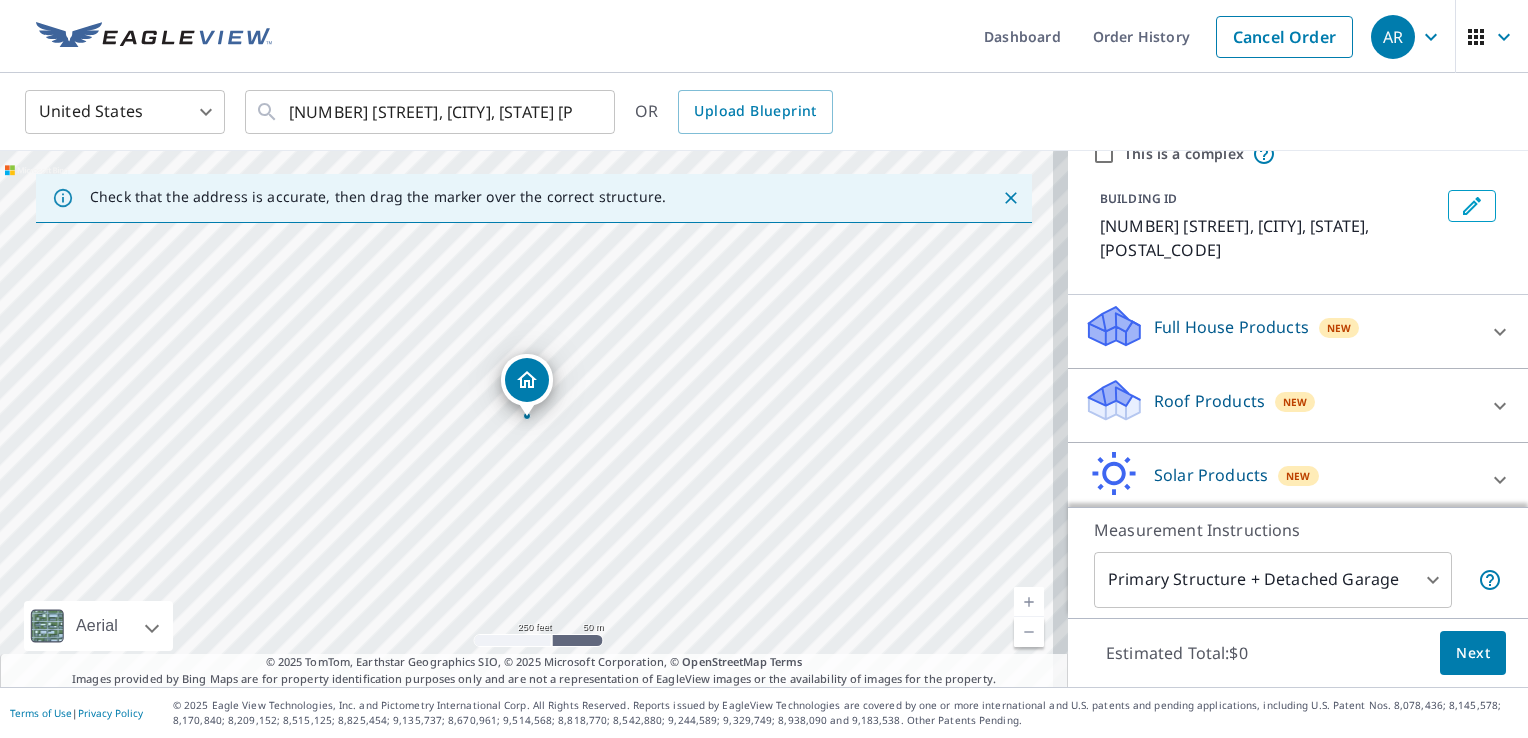 scroll, scrollTop: 169, scrollLeft: 0, axis: vertical 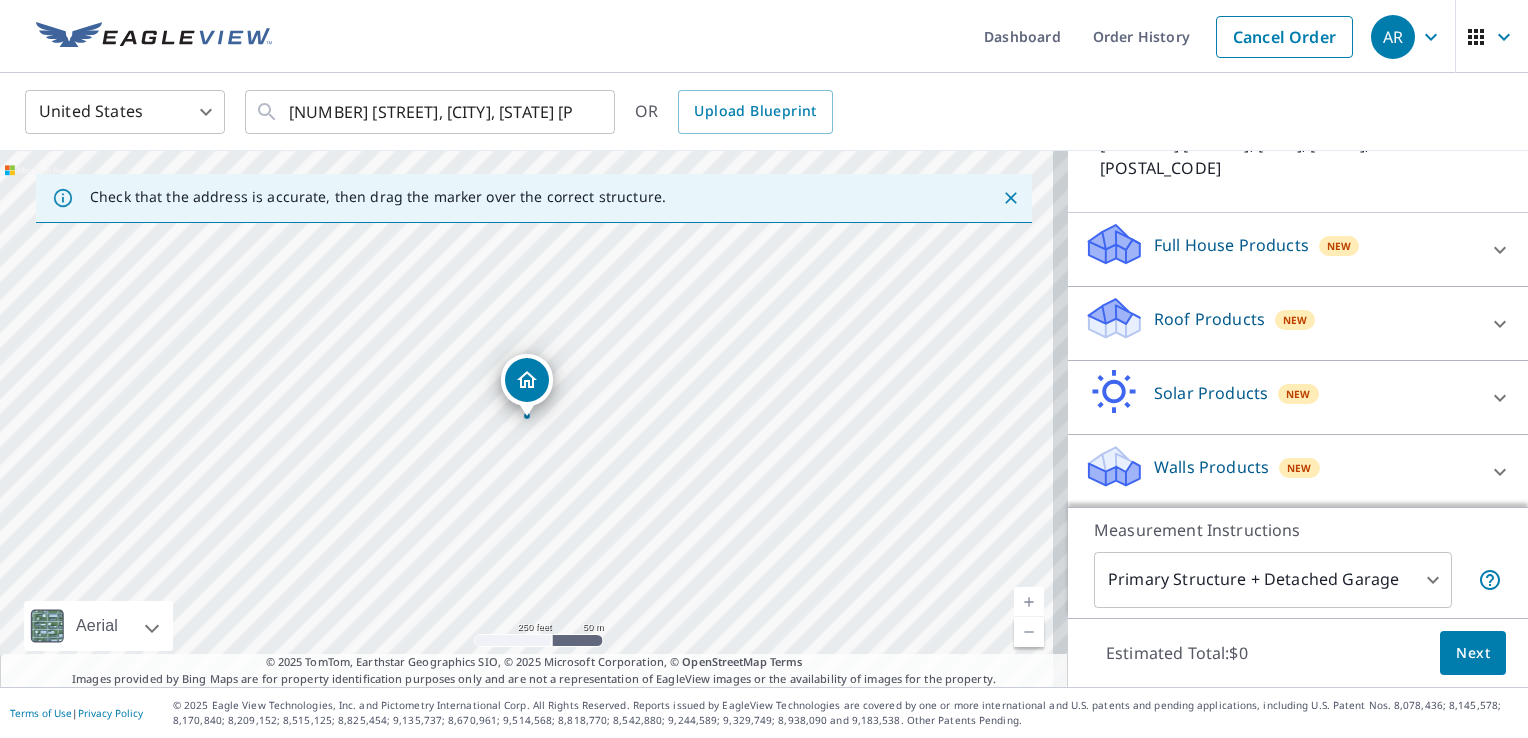 click on "Walls Products New" at bounding box center (1280, 471) 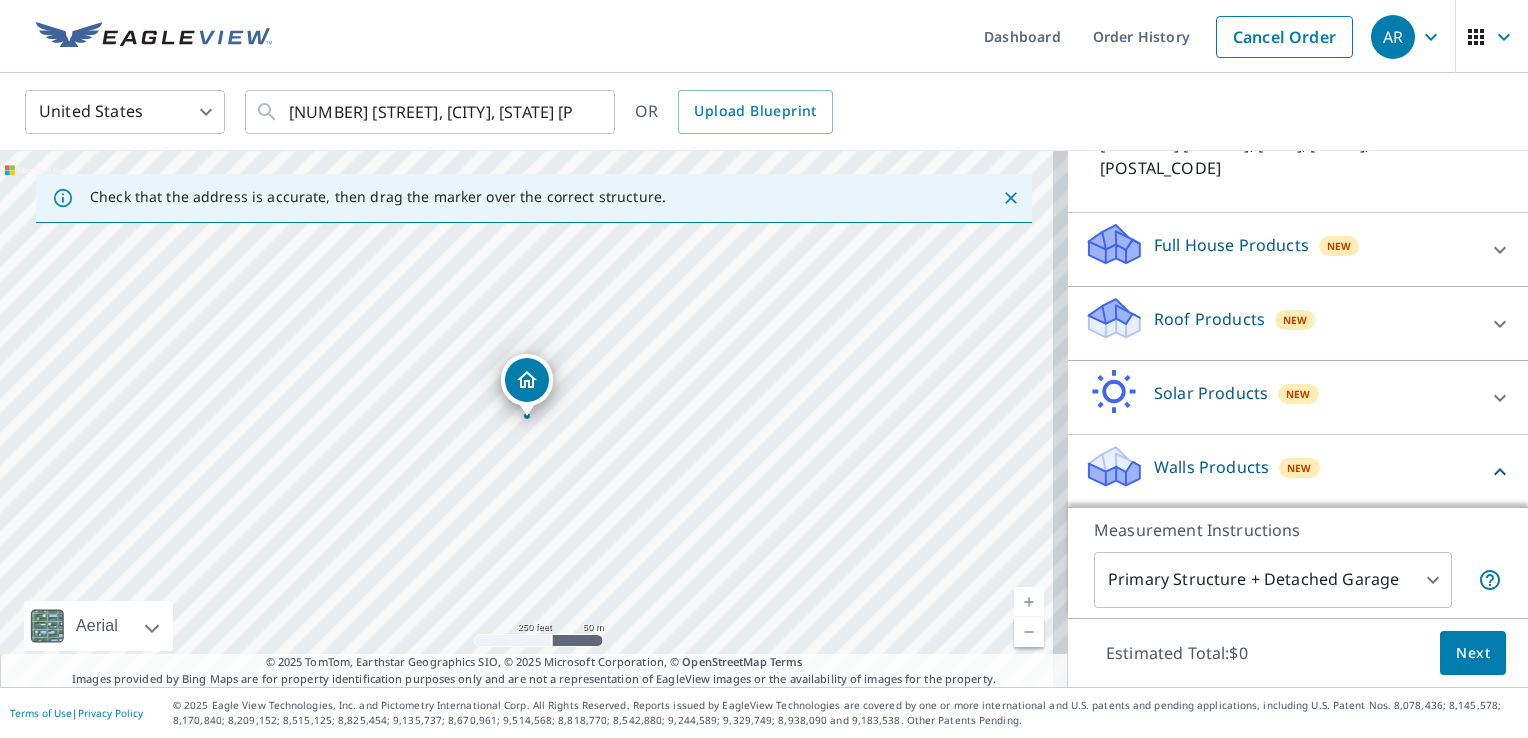 scroll, scrollTop: 282, scrollLeft: 0, axis: vertical 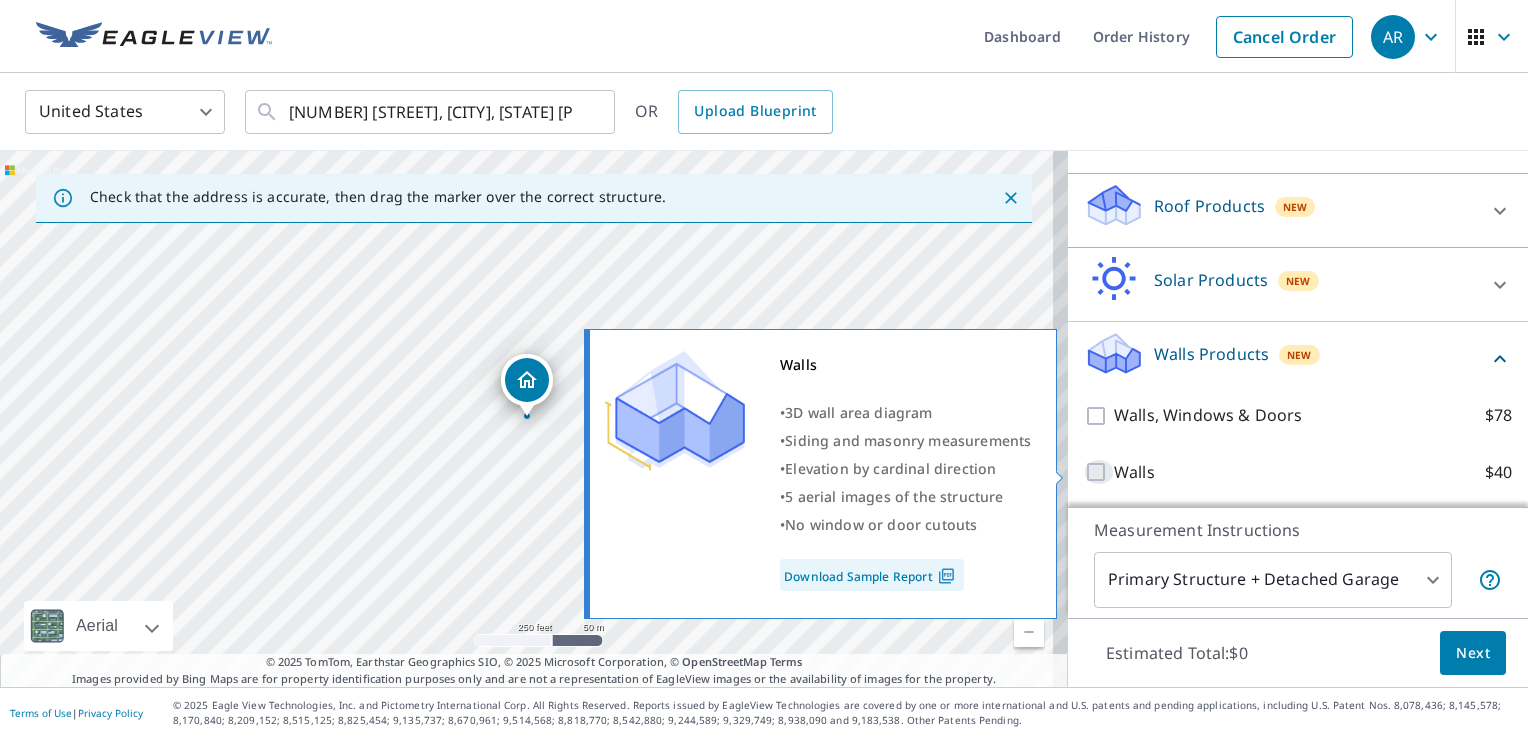 click on "Walls $40" at bounding box center [1099, 472] 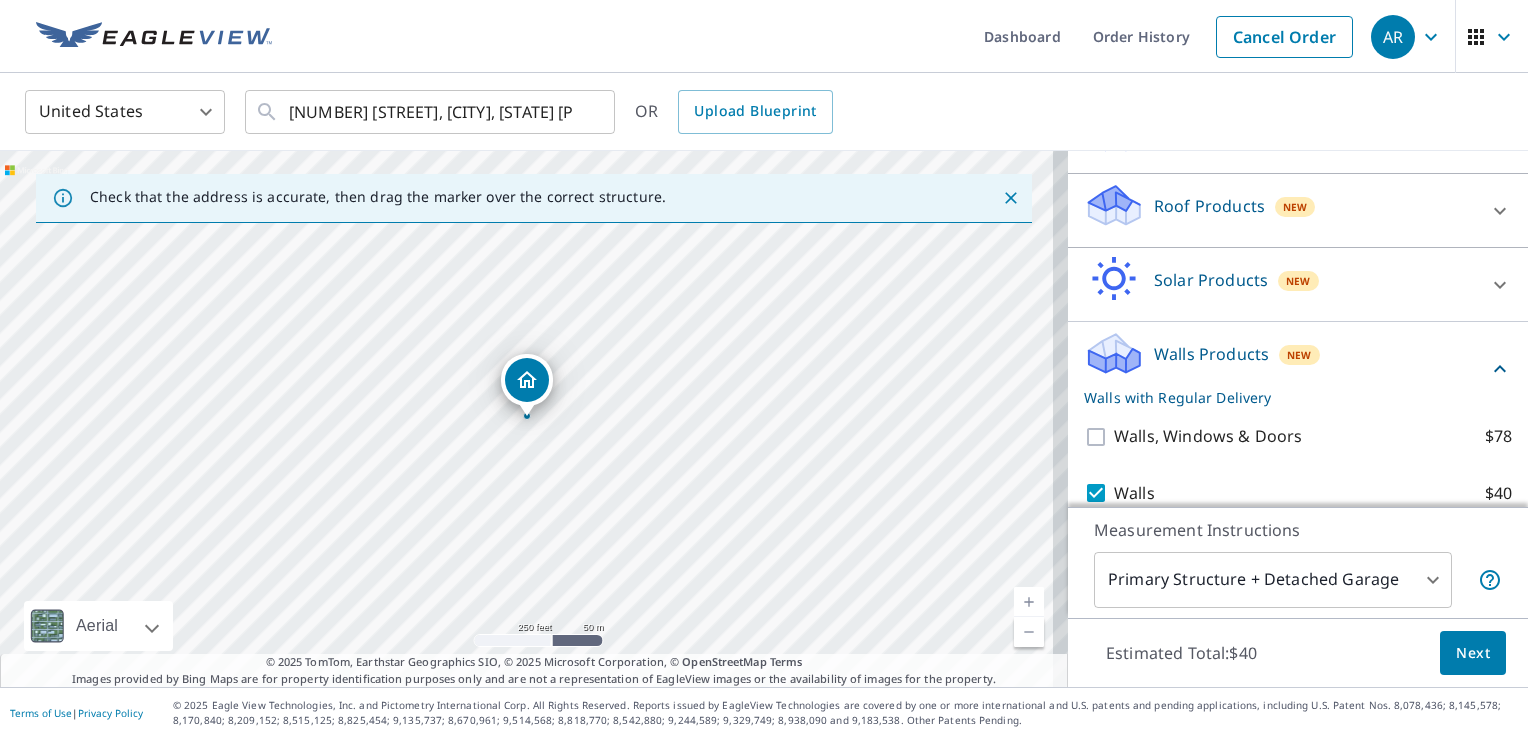scroll, scrollTop: 347, scrollLeft: 0, axis: vertical 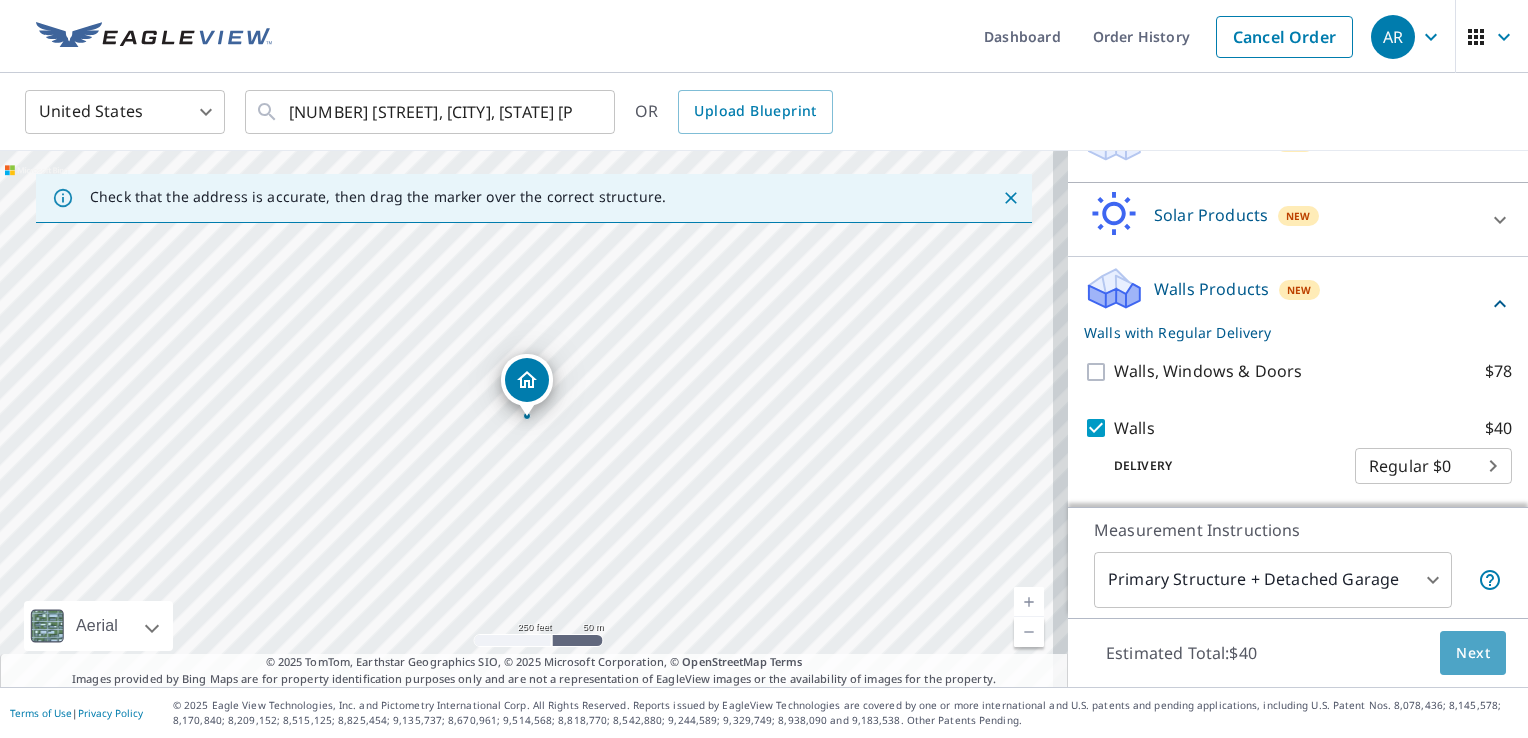 click on "Next" at bounding box center [1473, 653] 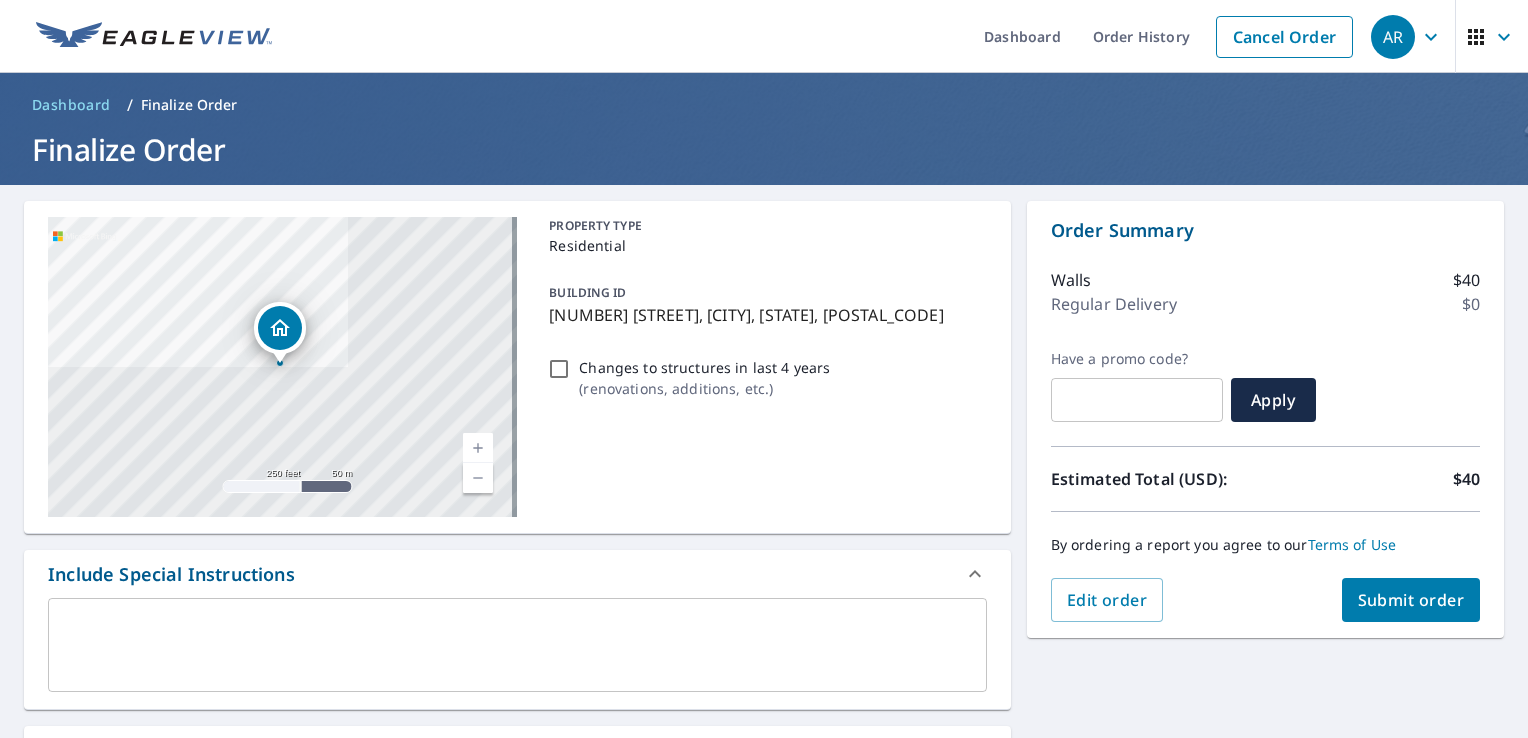 click on "Submit order" at bounding box center [1411, 600] 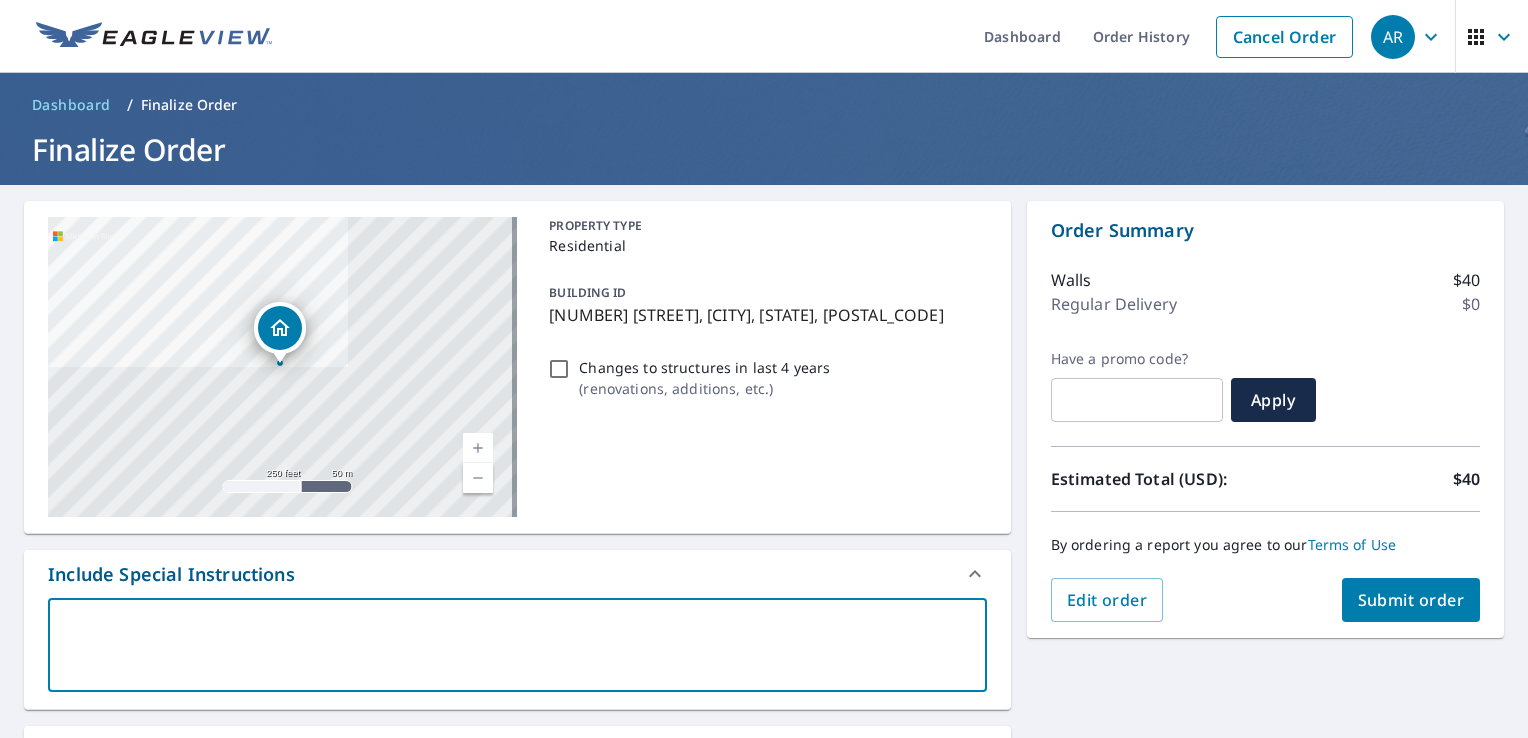 scroll, scrollTop: 423, scrollLeft: 0, axis: vertical 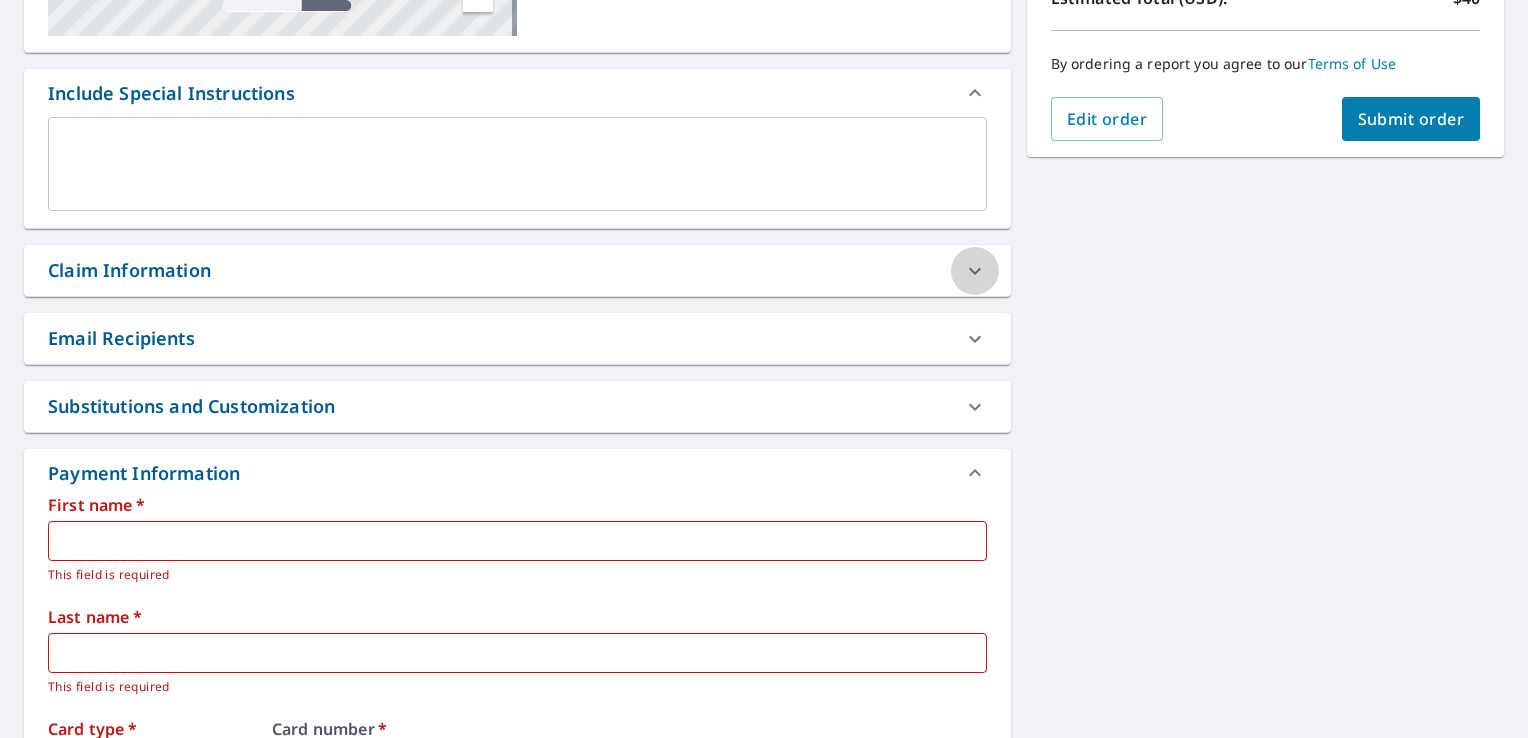 click at bounding box center (975, 271) 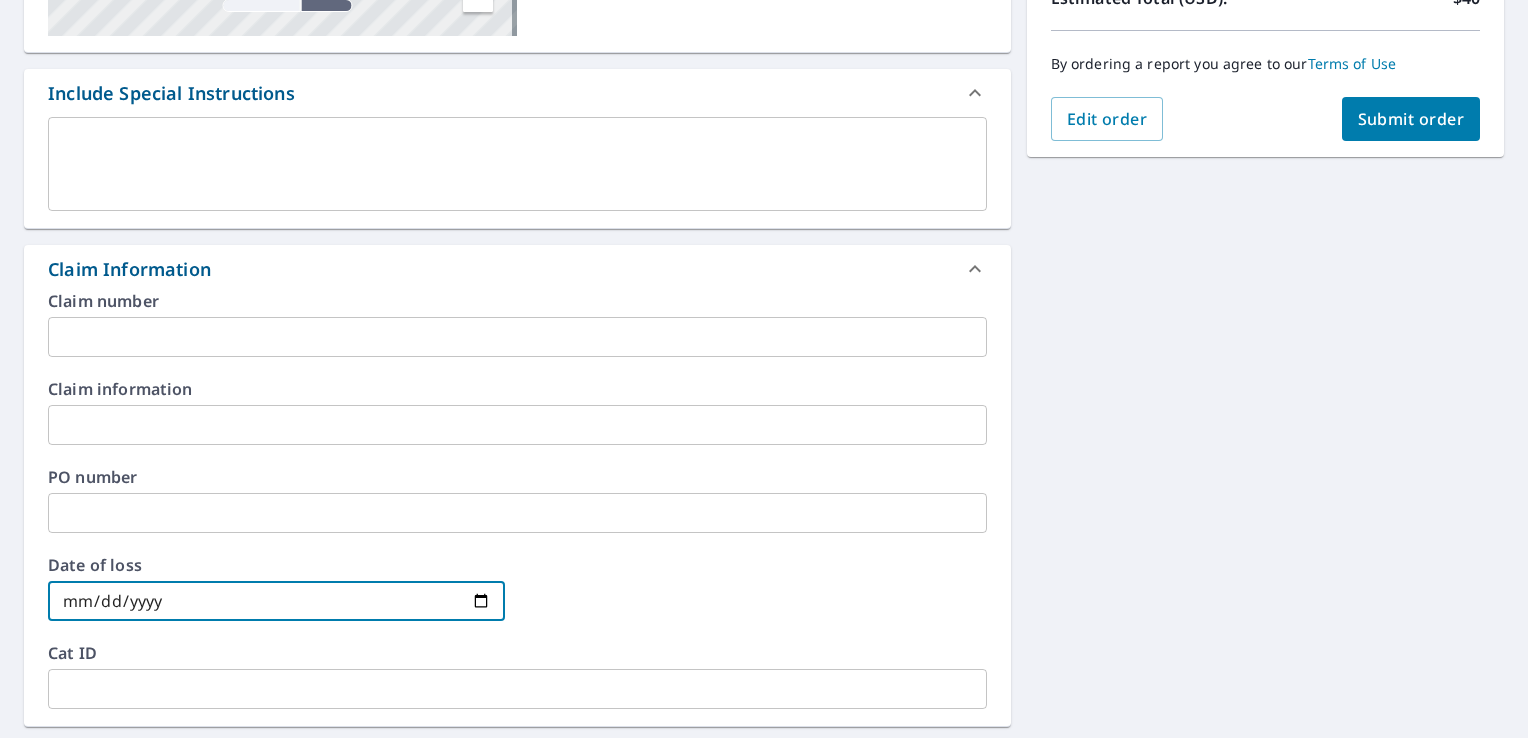 click at bounding box center (276, 601) 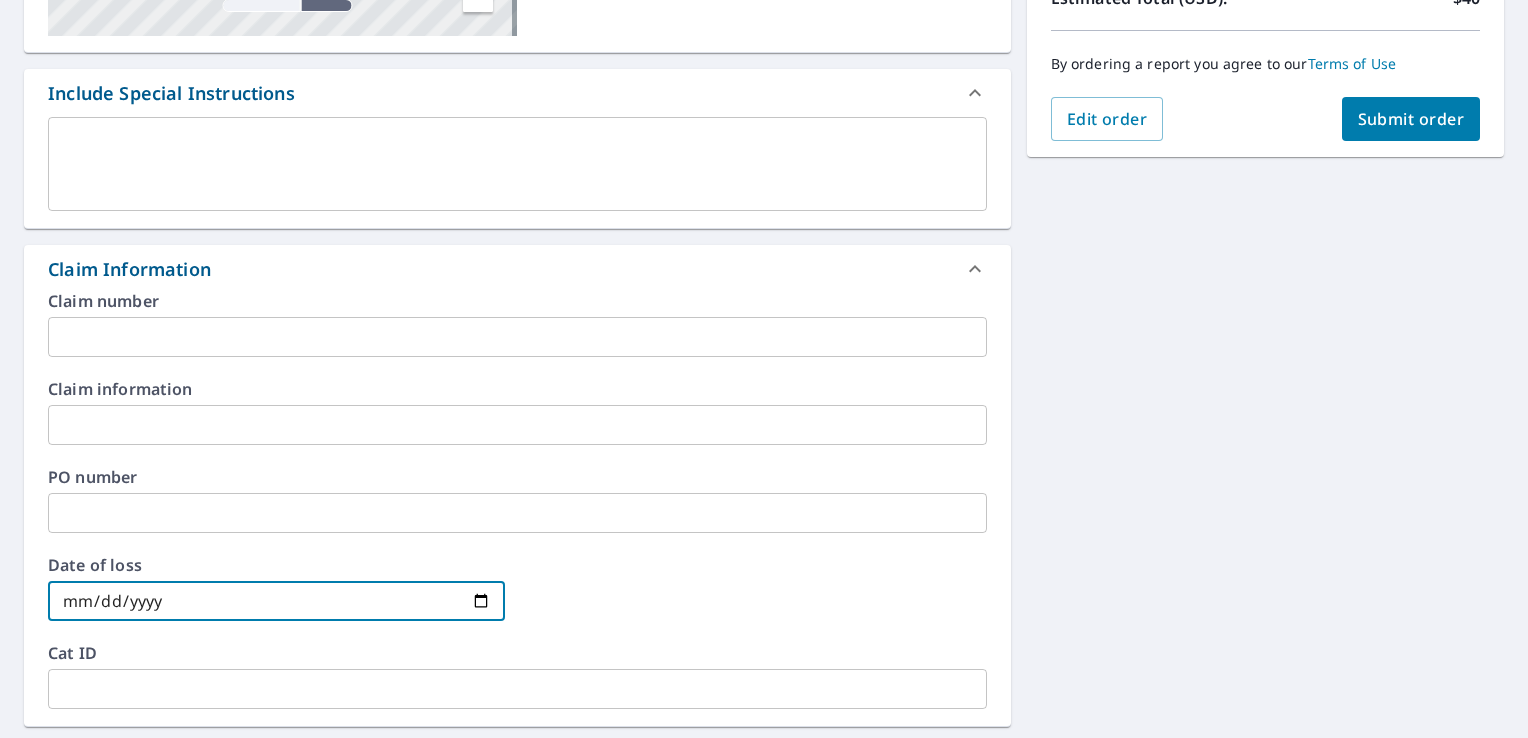 type on "[DATE]" 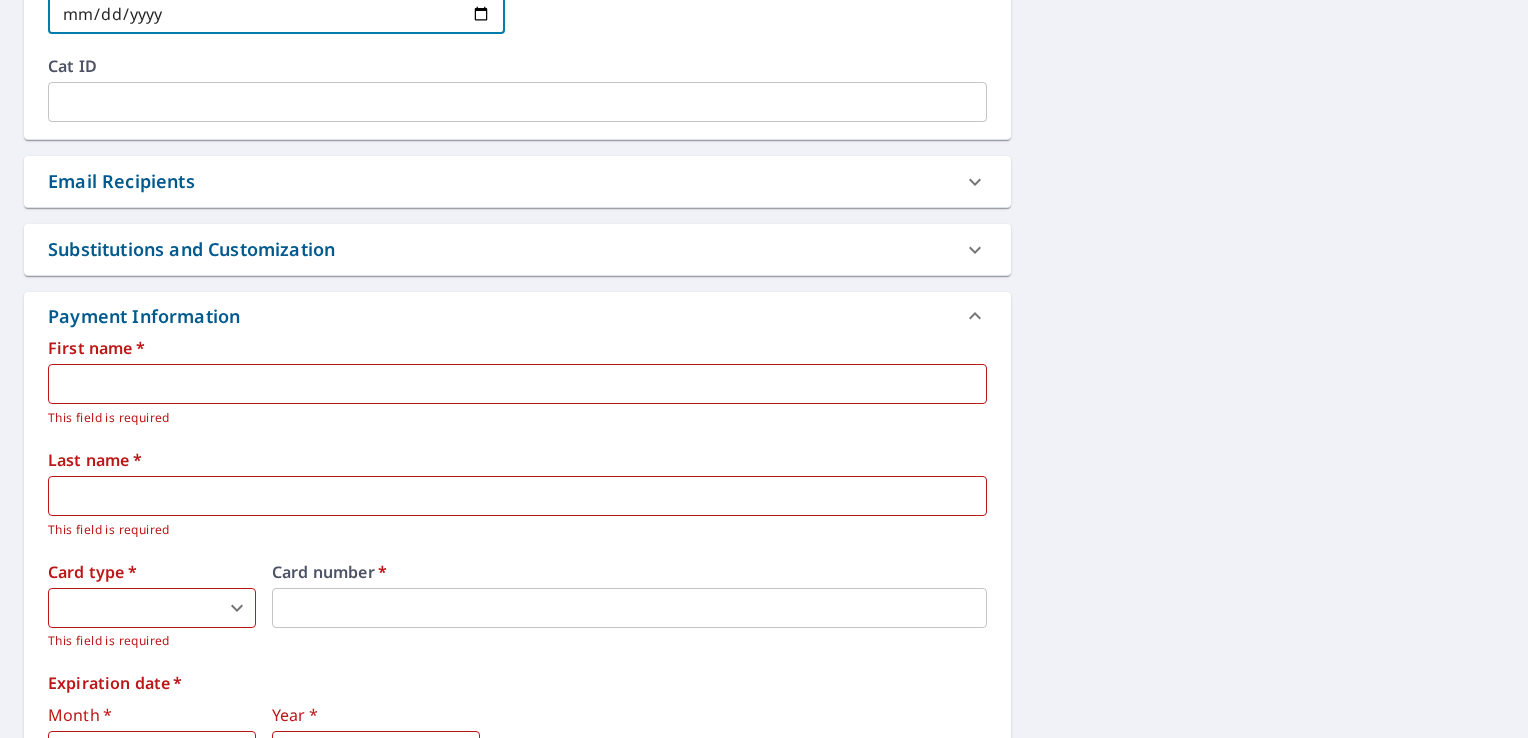 scroll, scrollTop: 1072, scrollLeft: 0, axis: vertical 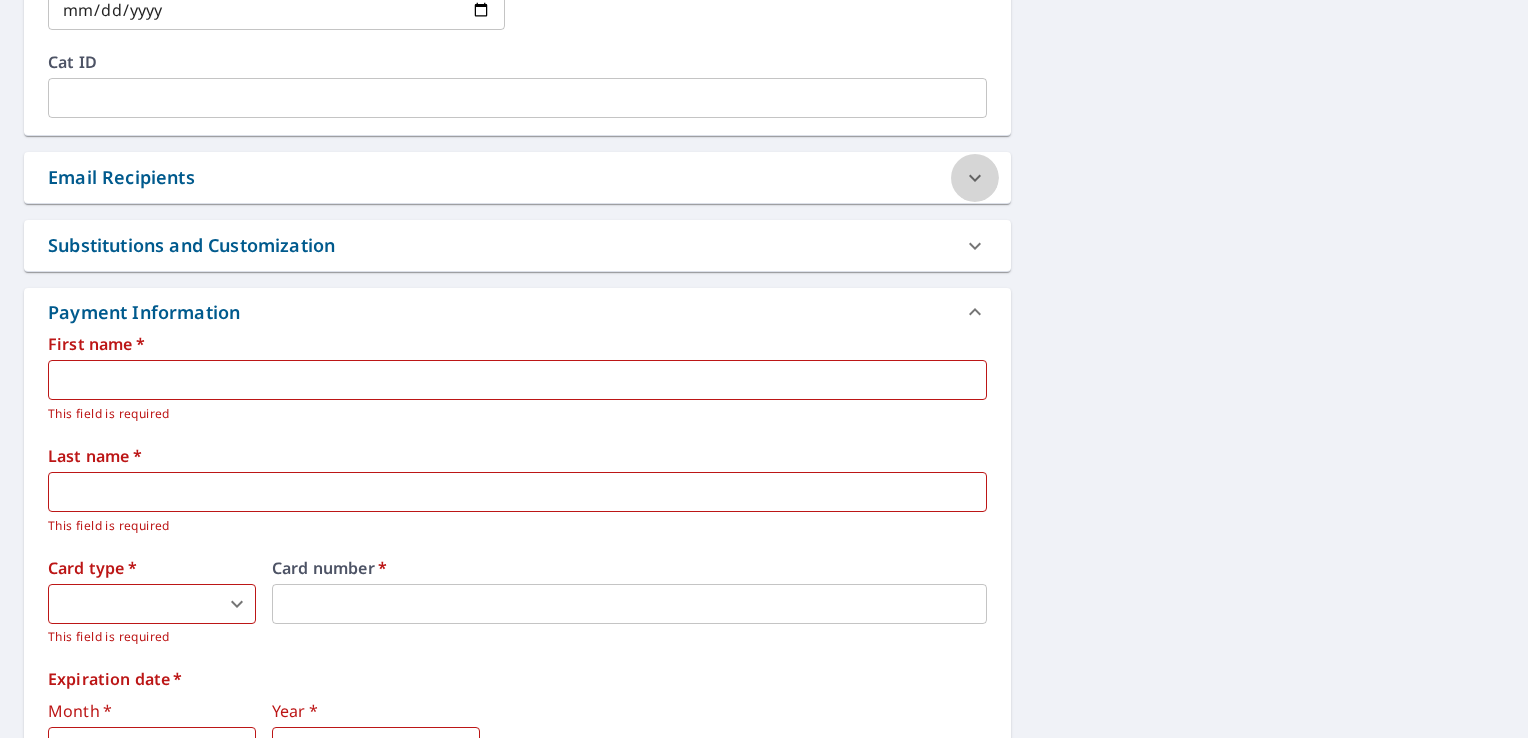 click at bounding box center [975, 178] 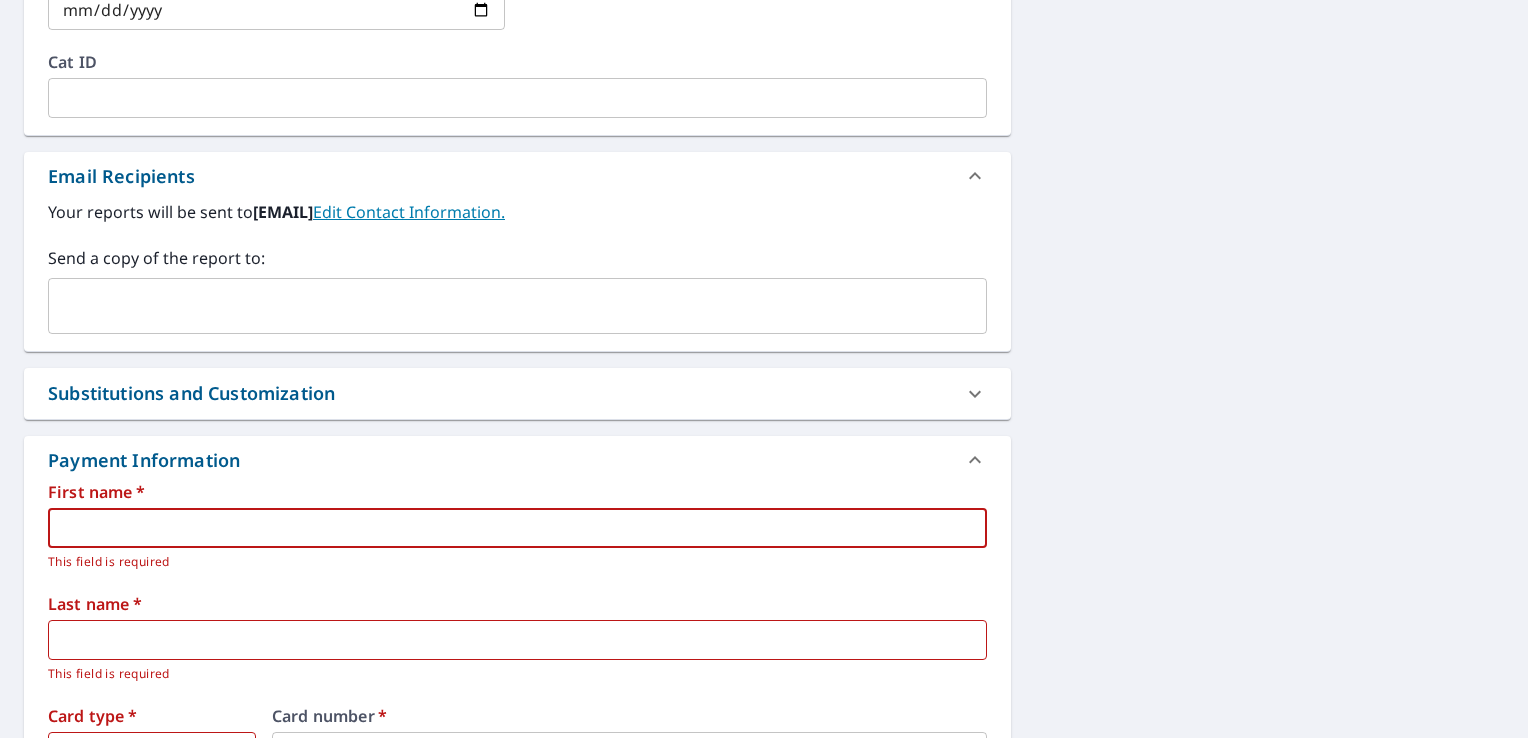 click at bounding box center (517, 528) 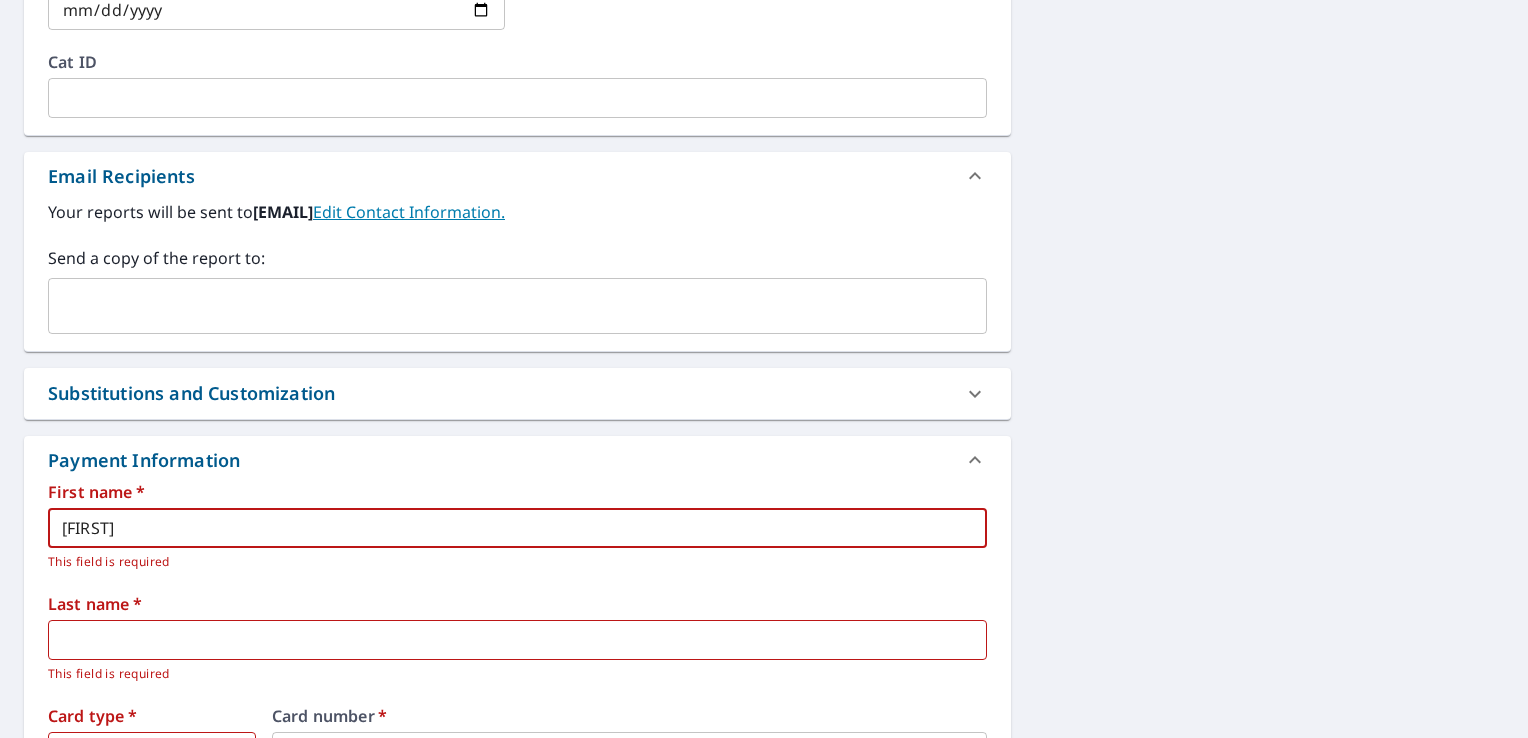 type on "[EMAIL]" 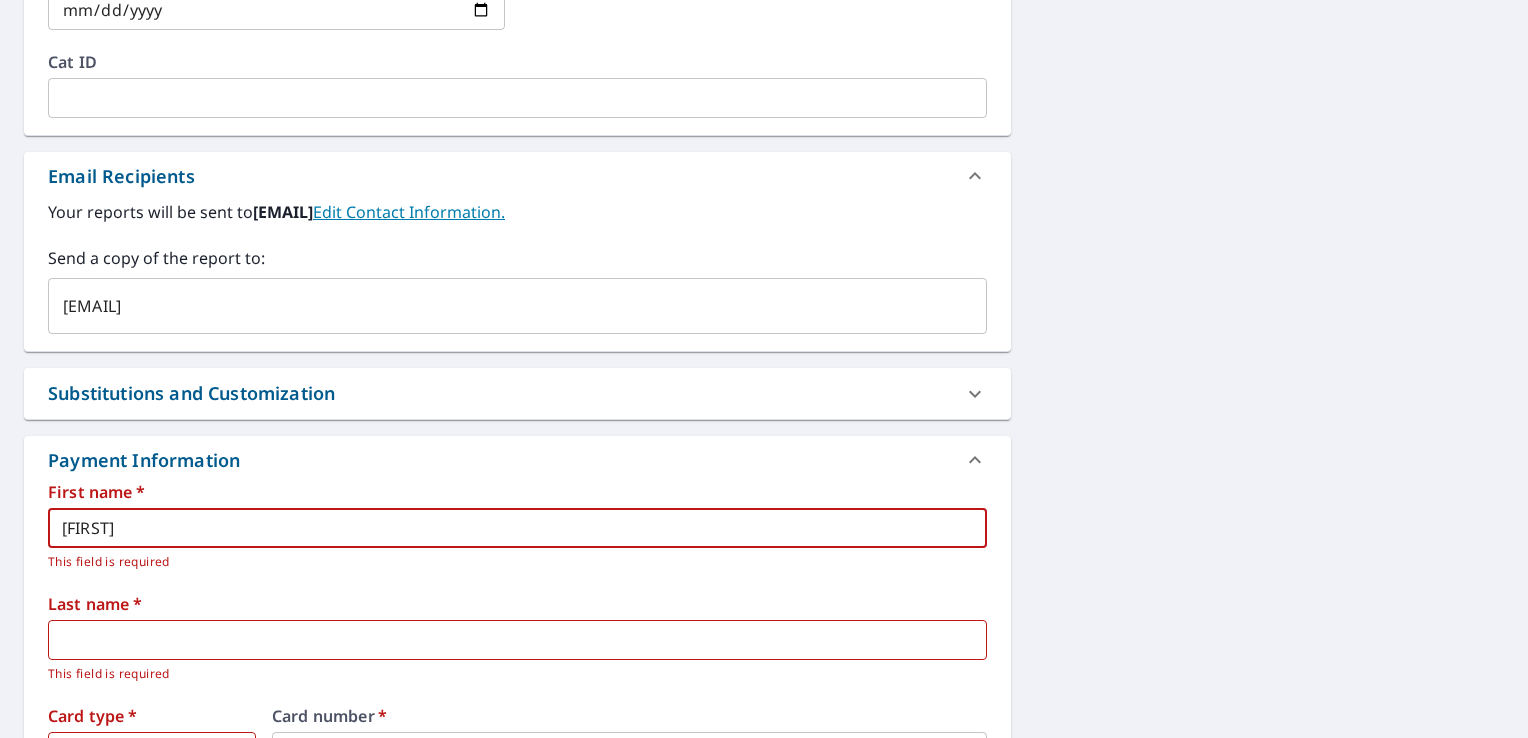 type on "[LAST]" 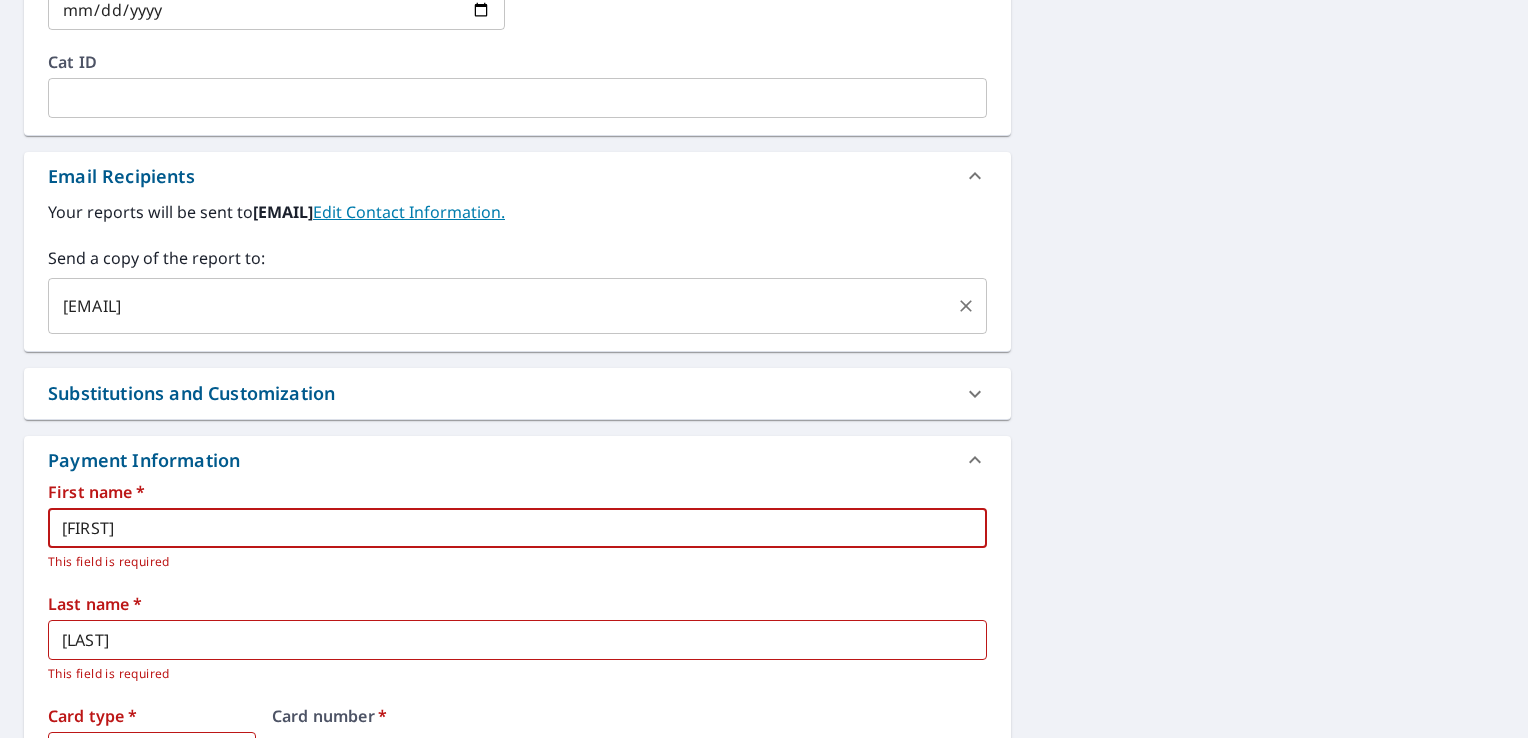 type on "[FIRST]" 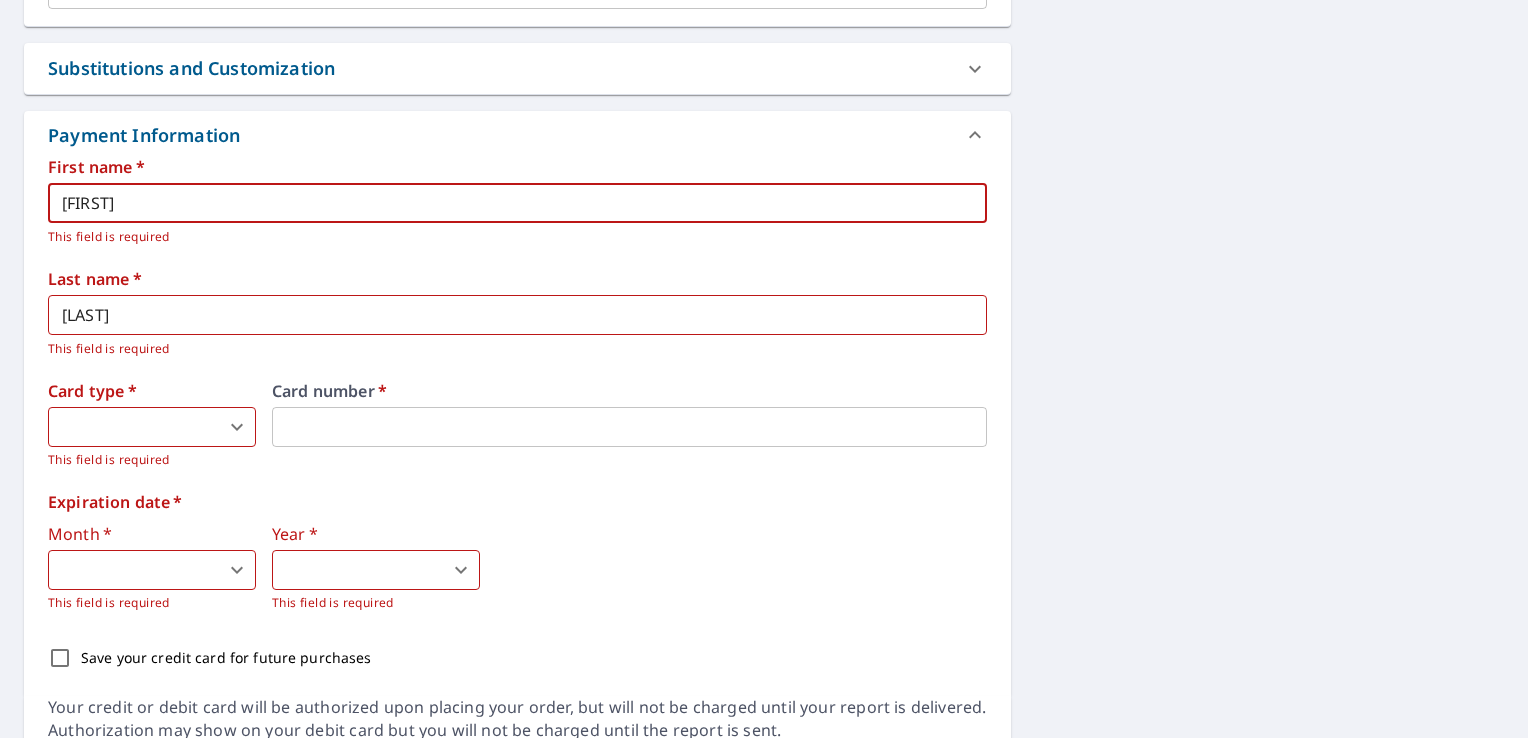 scroll, scrollTop: 1402, scrollLeft: 0, axis: vertical 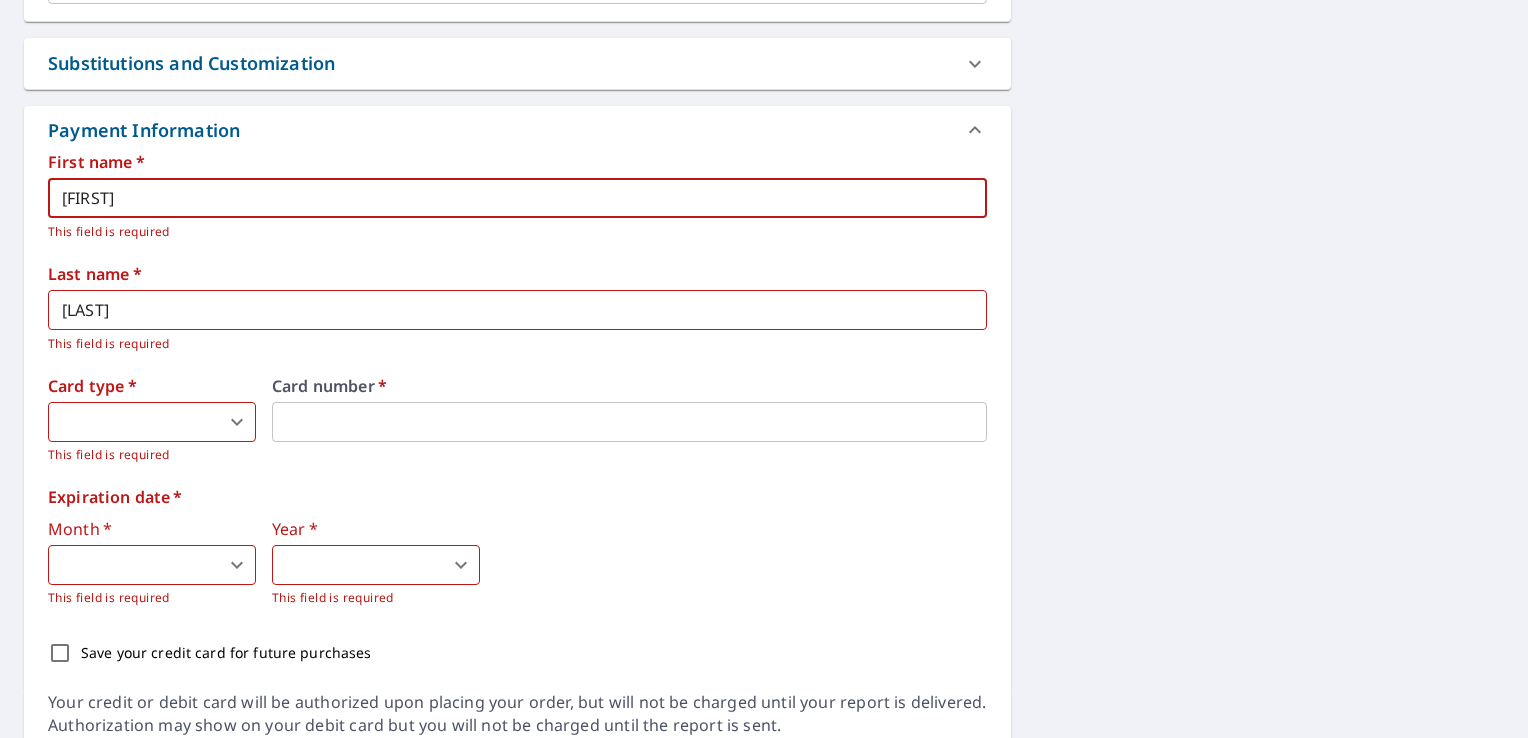 click on "PROPERTY TYPE Residential BUILDING ID [NUMBER] [STREET], [CITY], [STATE], [POSTAL_CODE] Changes to structures in last 4 years ( renovations, additions, etc. ) Include Special Instructions x ​ Claim Information Claim number ​ Claim information ​ PO number ​ Date of loss [DATE] ​ Cat ID ​ Email Recipients Your reports will be sent to  [EMAIL].  Edit Contact Information. Send a copy of the report to: [EMAIL] ​ Substitutions and Customization Additional Report Formats (Not available for all reports) DXF RXF XML Add-ons and custom cover page Property Owner Report Include custom cover page Payment Information First name   * [FIRST] ​ Last name" at bounding box center (764, 369) 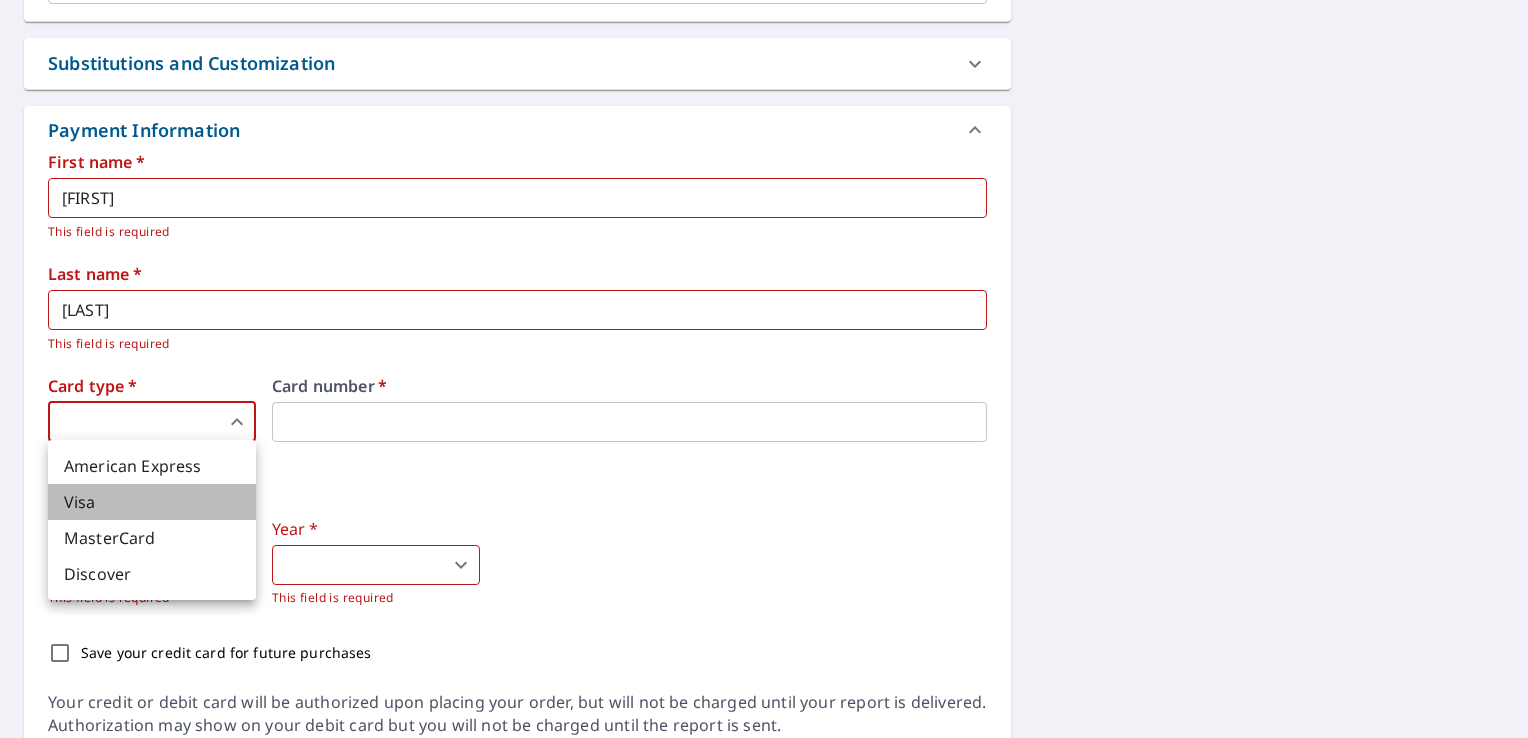 click on "Visa" at bounding box center [152, 502] 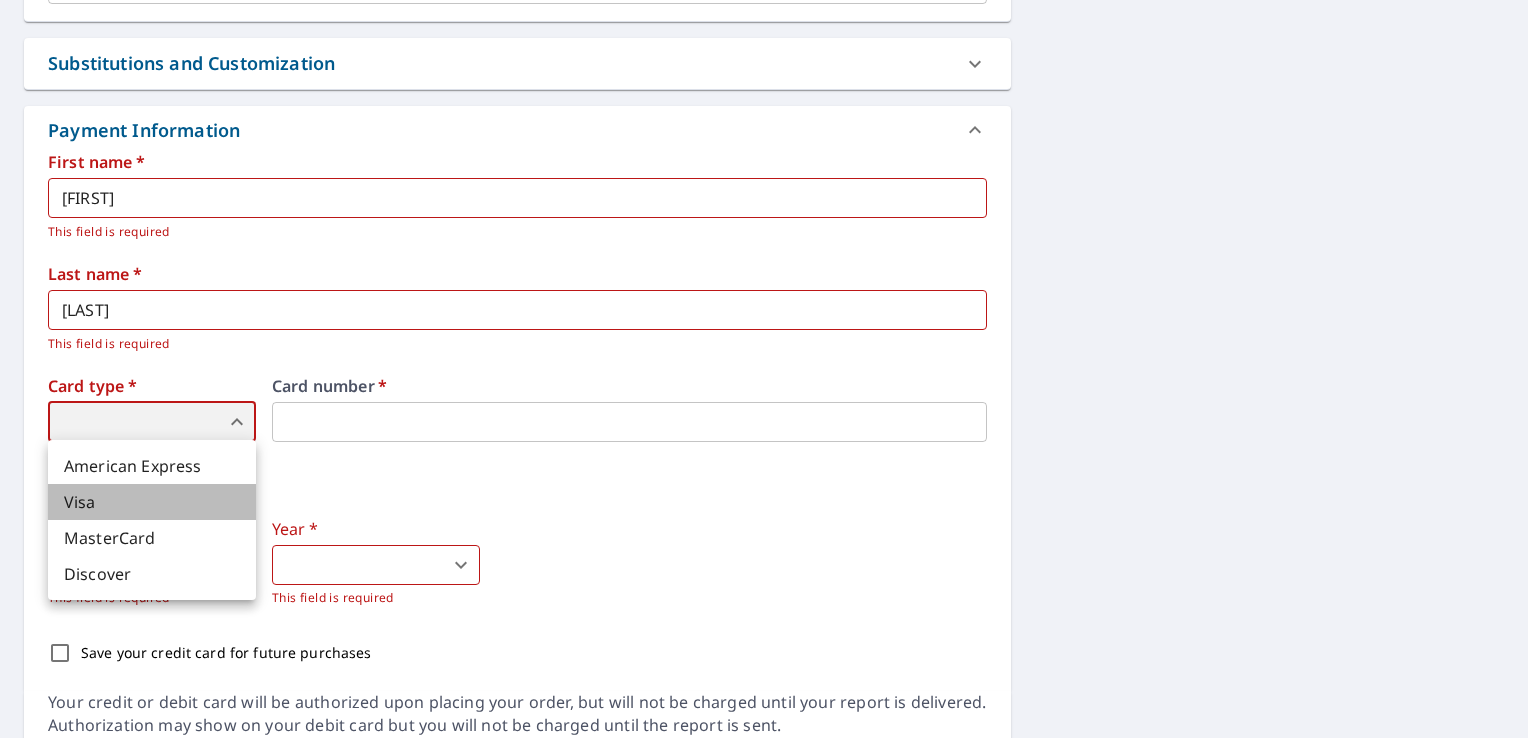 type on "2" 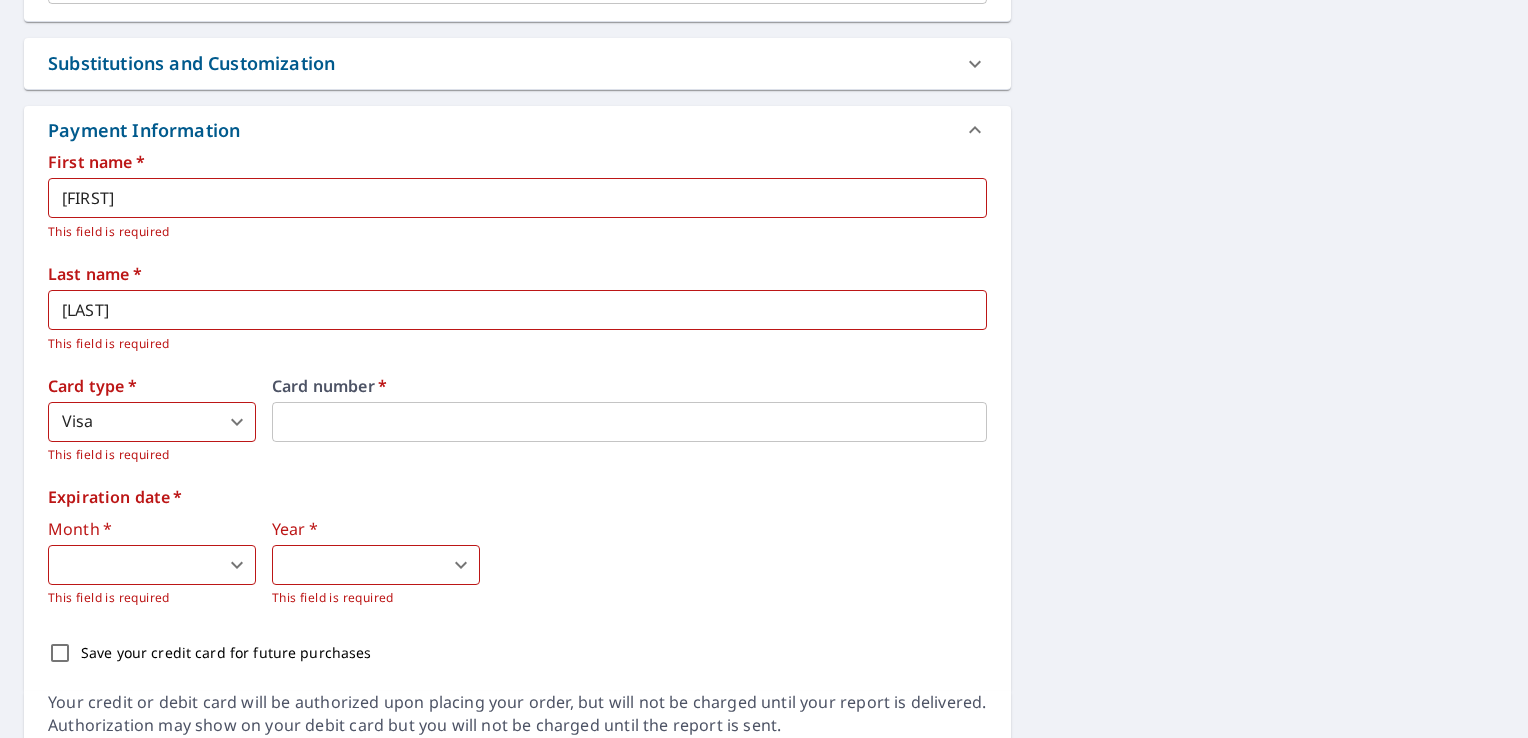 click on "PROPERTY TYPE Residential BUILDING ID [NUMBER] [STREET], [CITY], [STATE], [POSTAL_CODE] Changes to structures in last 4 years ( renovations, additions, etc. ) Include Special Instructions x ​ Claim Information Claim number ​ Claim information ​ PO number ​ Date of loss [DATE] ​ Cat ID ​ Email Recipients Your reports will be sent to  [EMAIL].  Edit Contact Information. Send a copy of the report to: [EMAIL] ​ Substitutions and Customization Additional Report Formats (Not available for all reports) DXF RXF XML Add-ons and custom cover page Property Owner Report Include custom cover page Payment Information First name   * [FIRST] ​ Last name" at bounding box center [764, 369] 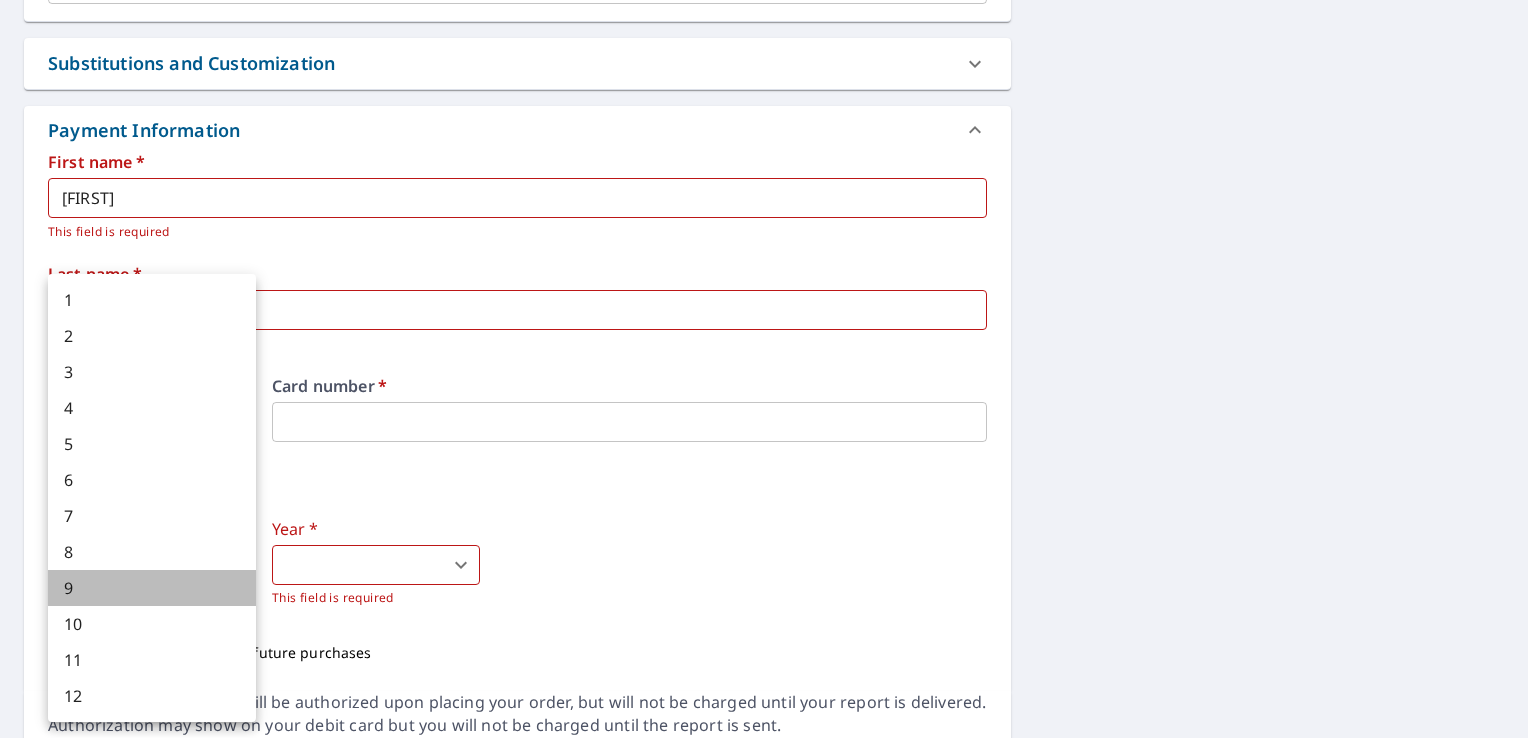 click on "9" at bounding box center (152, 588) 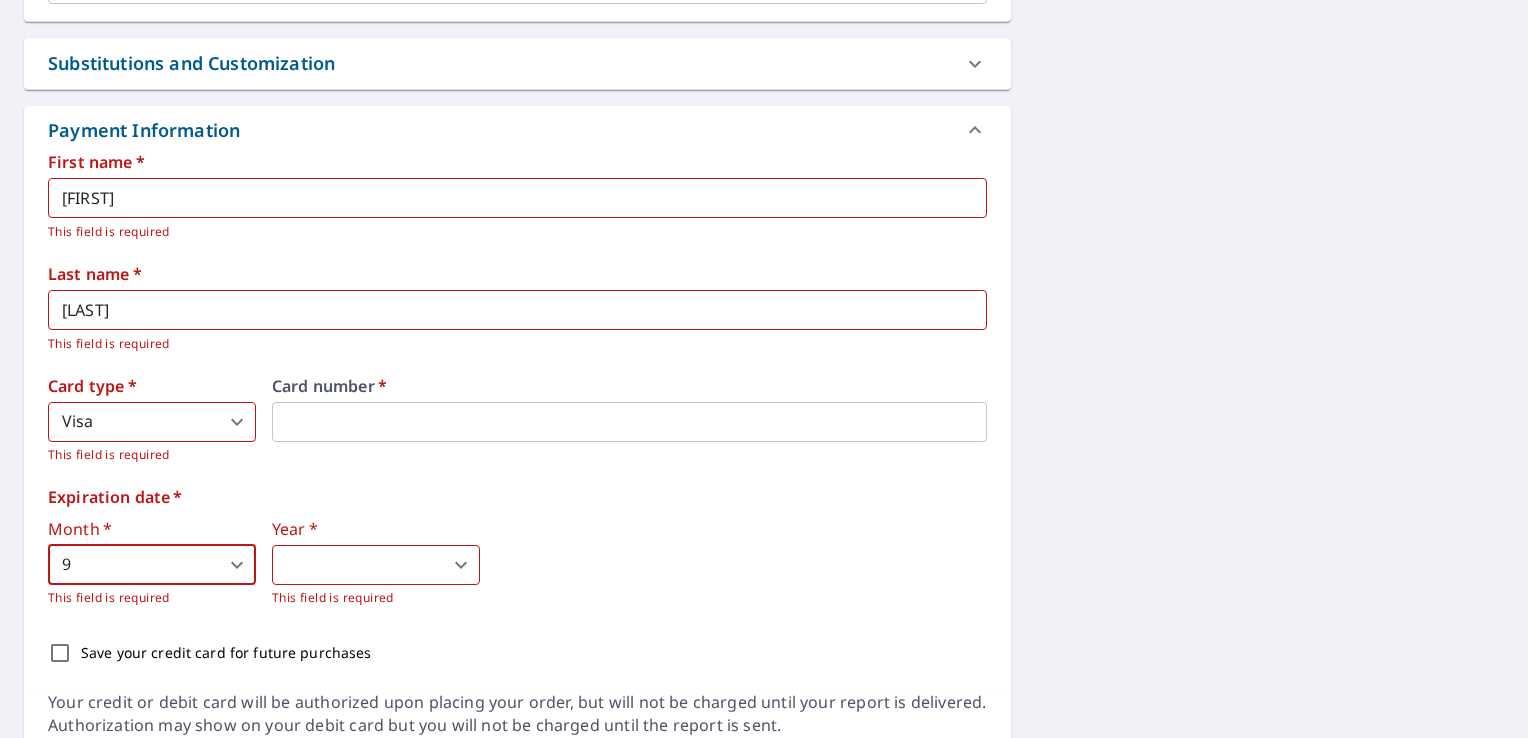 click on "PROPERTY TYPE Residential BUILDING ID [NUMBER] [STREET], [CITY], [STATE], [POSTAL_CODE] Changes to structures in last 4 years ( renovations, additions, etc. ) Include Special Instructions x ​ Claim Information Claim number ​ Claim information ​ PO number ​ Date of loss [DATE] ​ Cat ID ​ Email Recipients Your reports will be sent to  [EMAIL].  Edit Contact Information. Send a copy of the report to: [EMAIL] ​ Substitutions and Customization Additional Report Formats (Not available for all reports) DXF RXF XML Add-ons and custom cover page Property Owner Report Include custom cover page Payment Information First name   * [FIRST] ​ Last name" at bounding box center (764, 369) 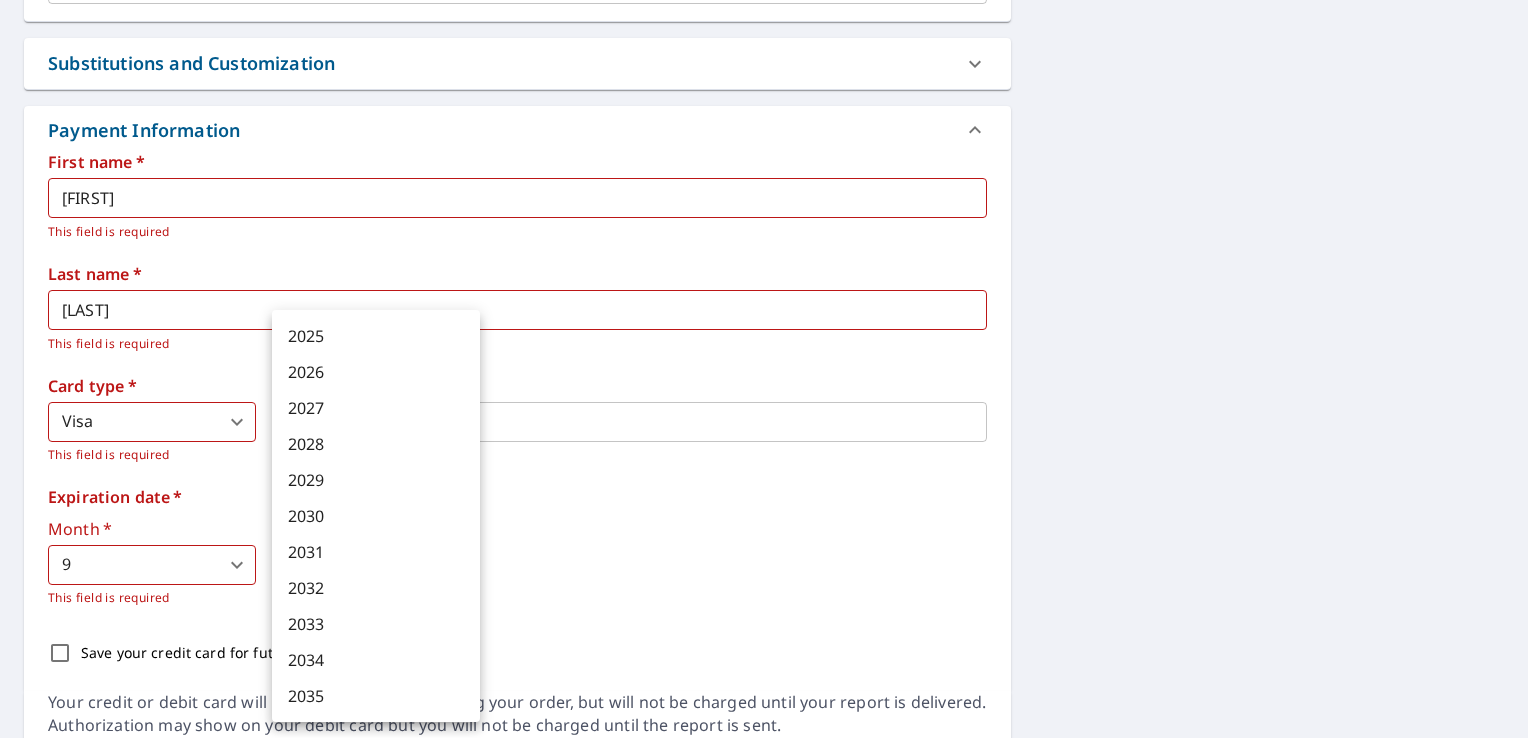 click on "2027" at bounding box center [376, 408] 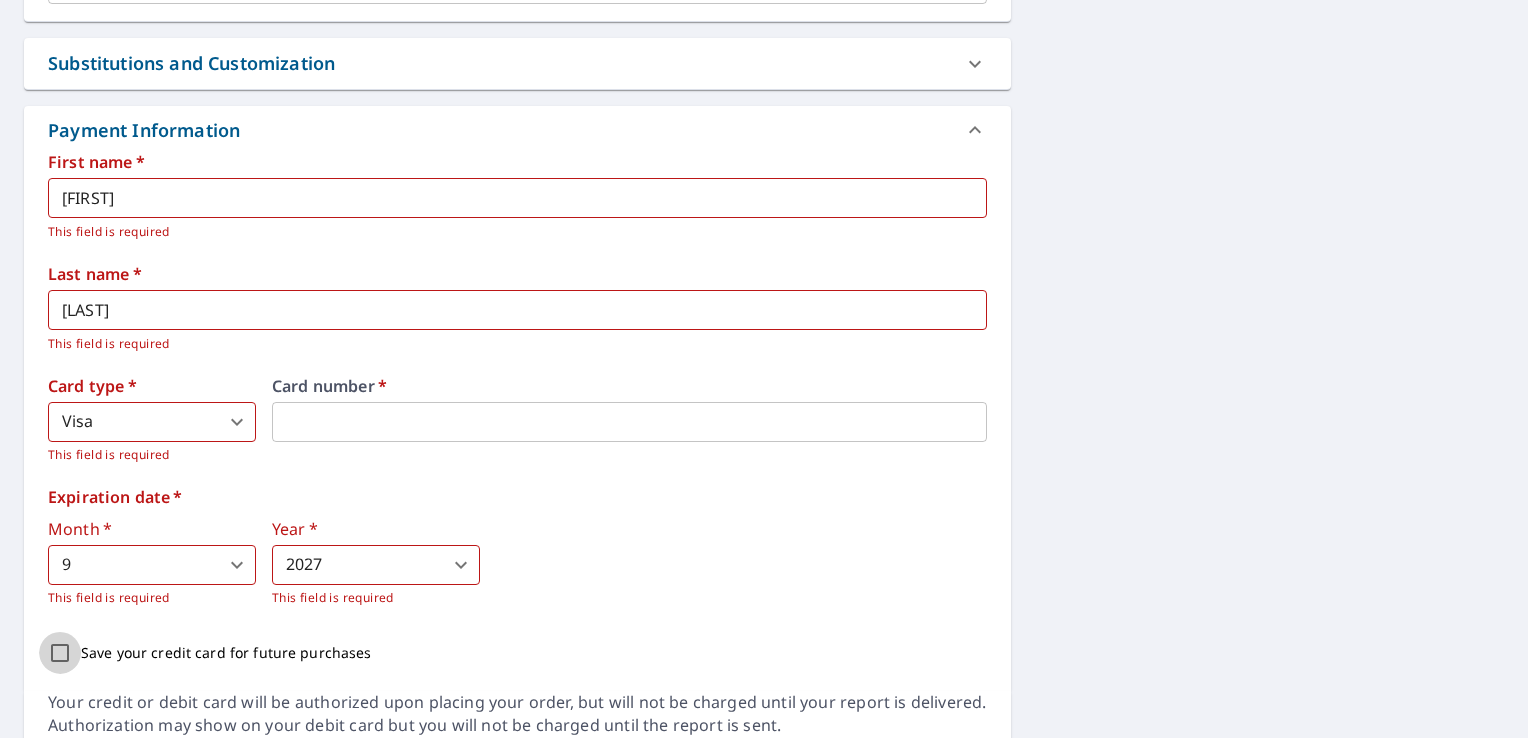 click on "Save your credit card for future purchases" at bounding box center (60, 653) 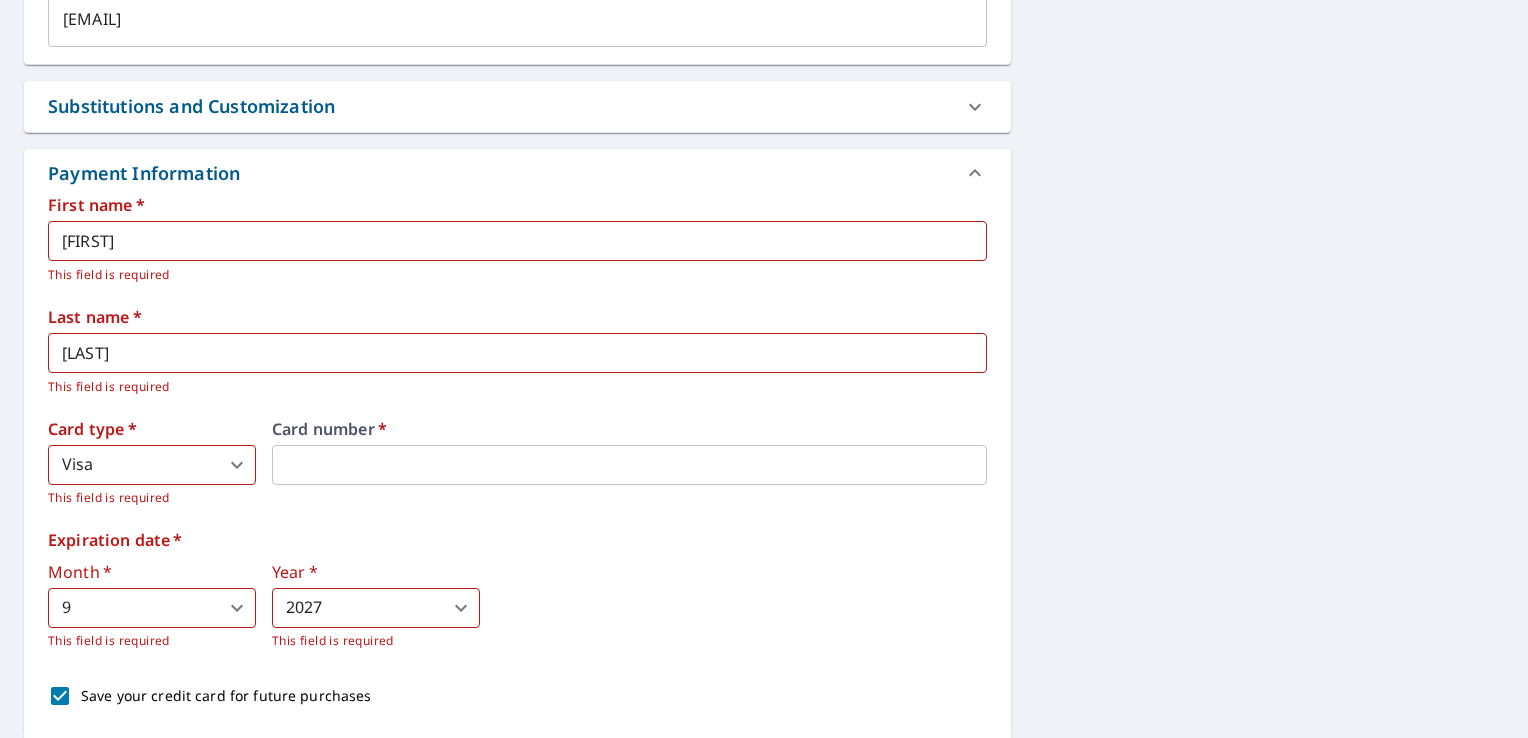 scroll, scrollTop: 1446, scrollLeft: 0, axis: vertical 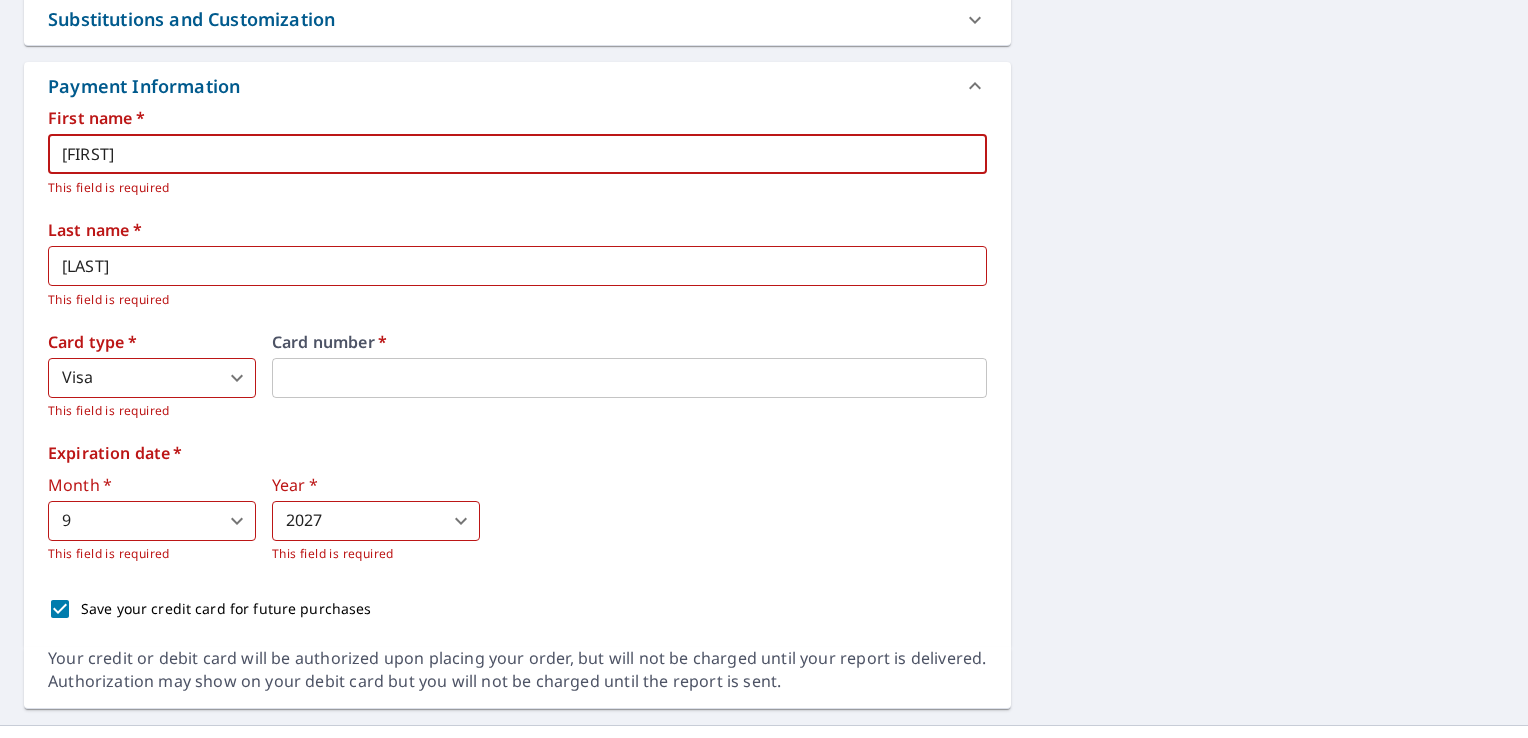 drag, startPoint x: 115, startPoint y: 155, endPoint x: 0, endPoint y: 192, distance: 120.805626 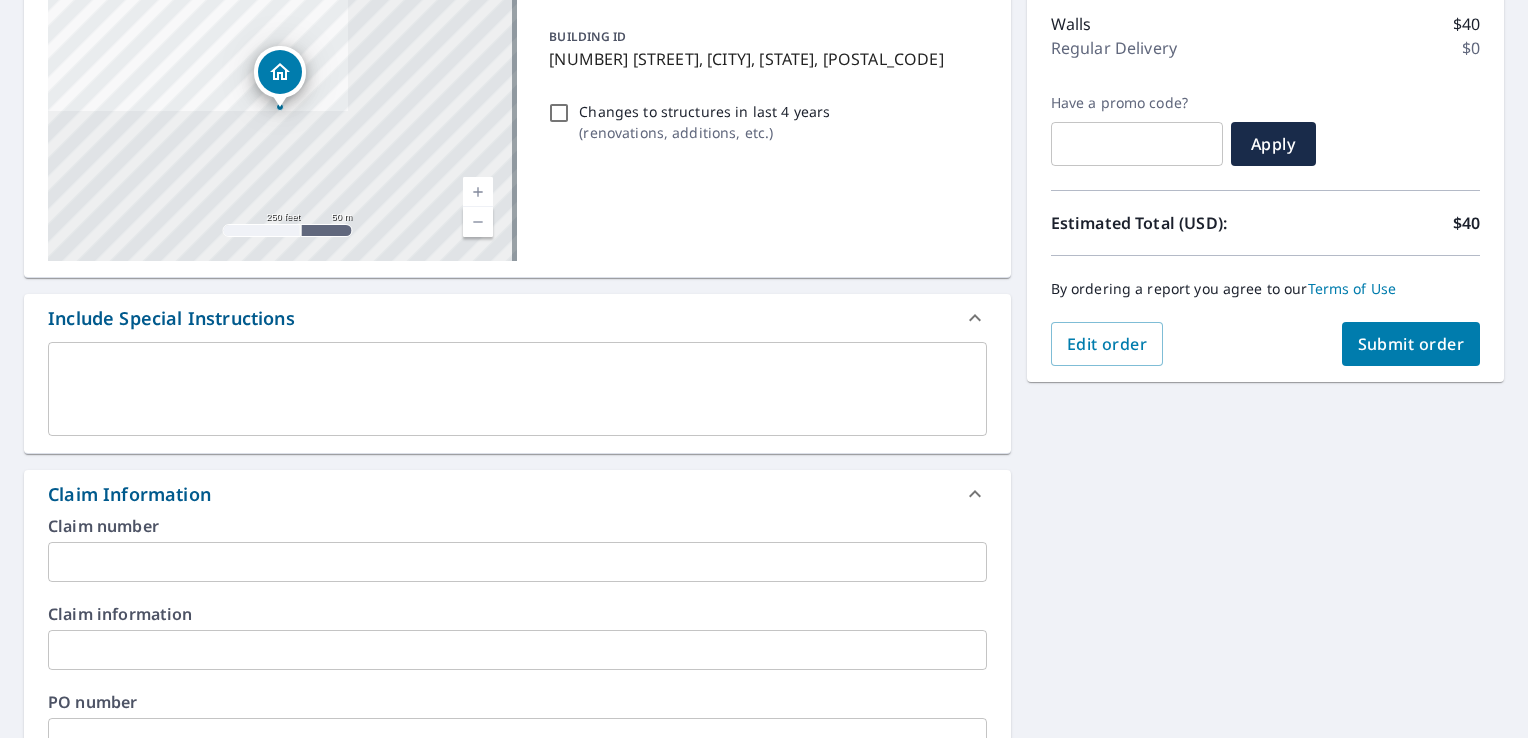 scroll, scrollTop: 240, scrollLeft: 0, axis: vertical 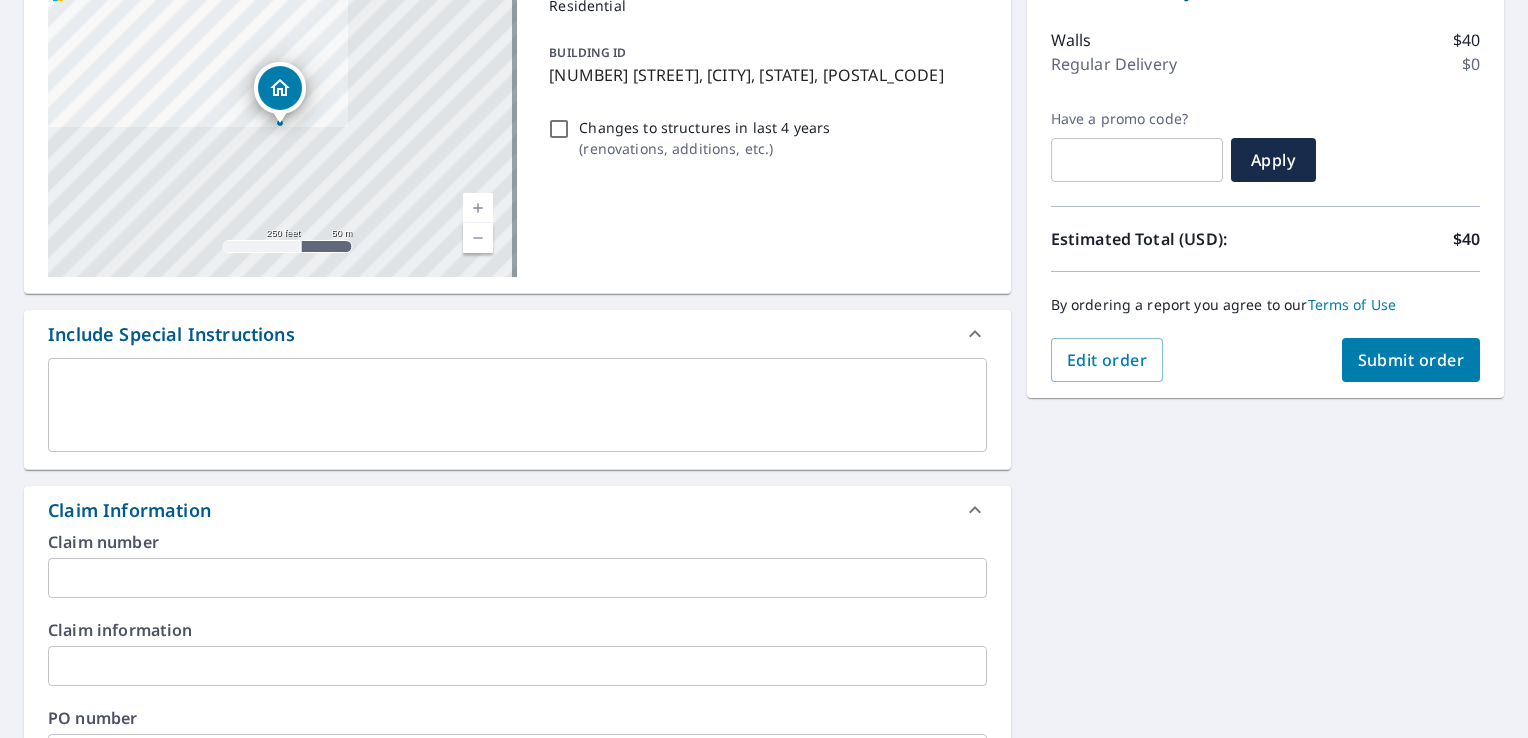 type on "[FIRST]" 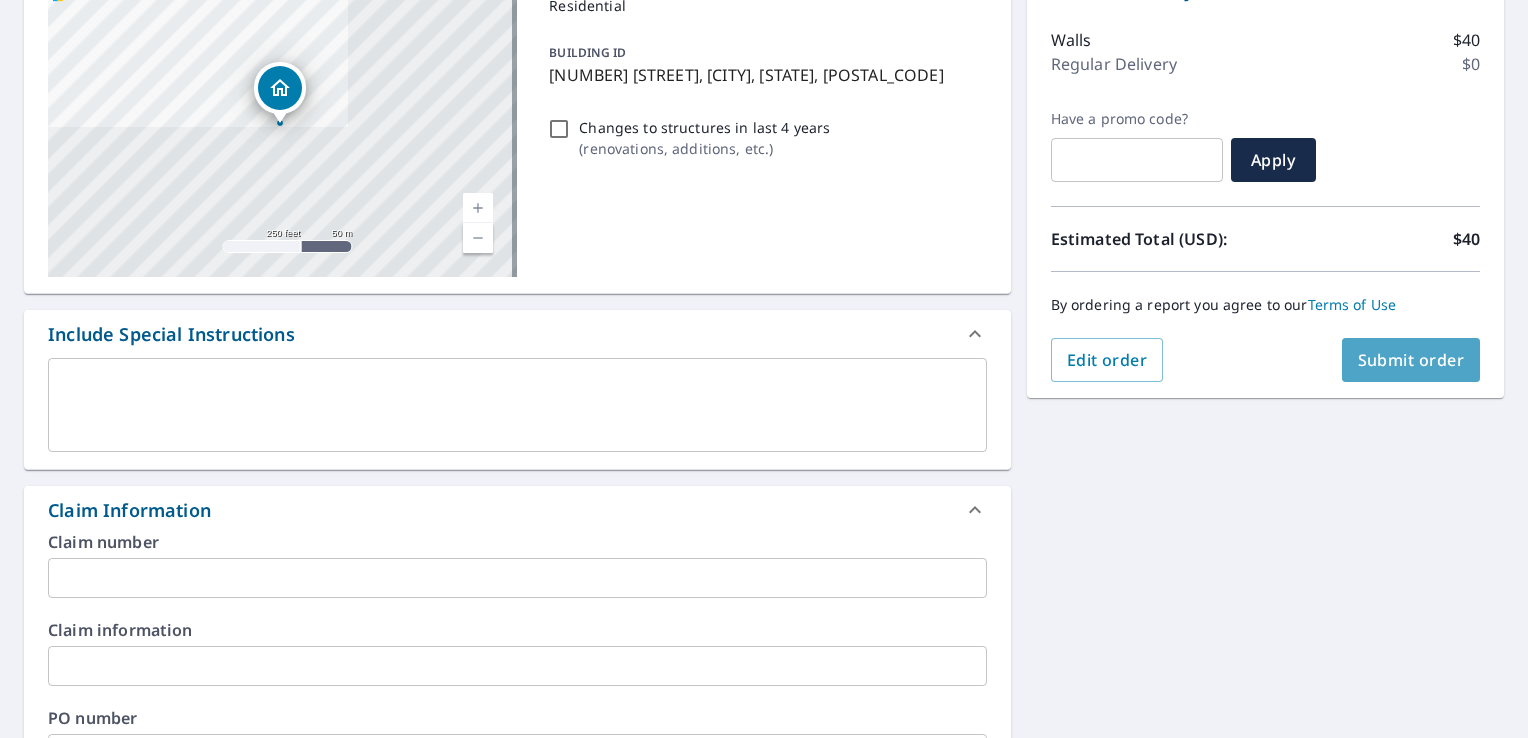 click on "Submit order" at bounding box center [1411, 360] 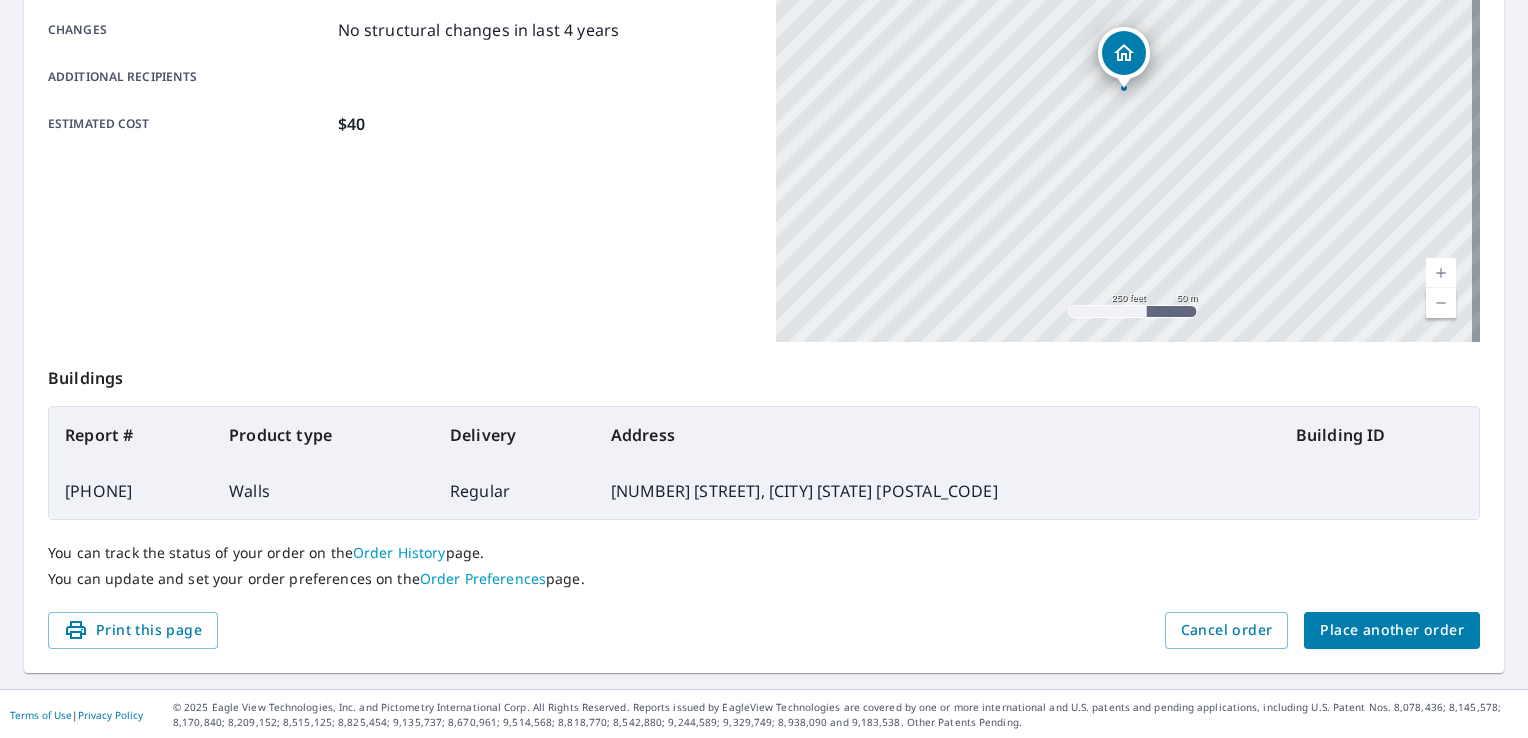 scroll, scrollTop: 0, scrollLeft: 0, axis: both 